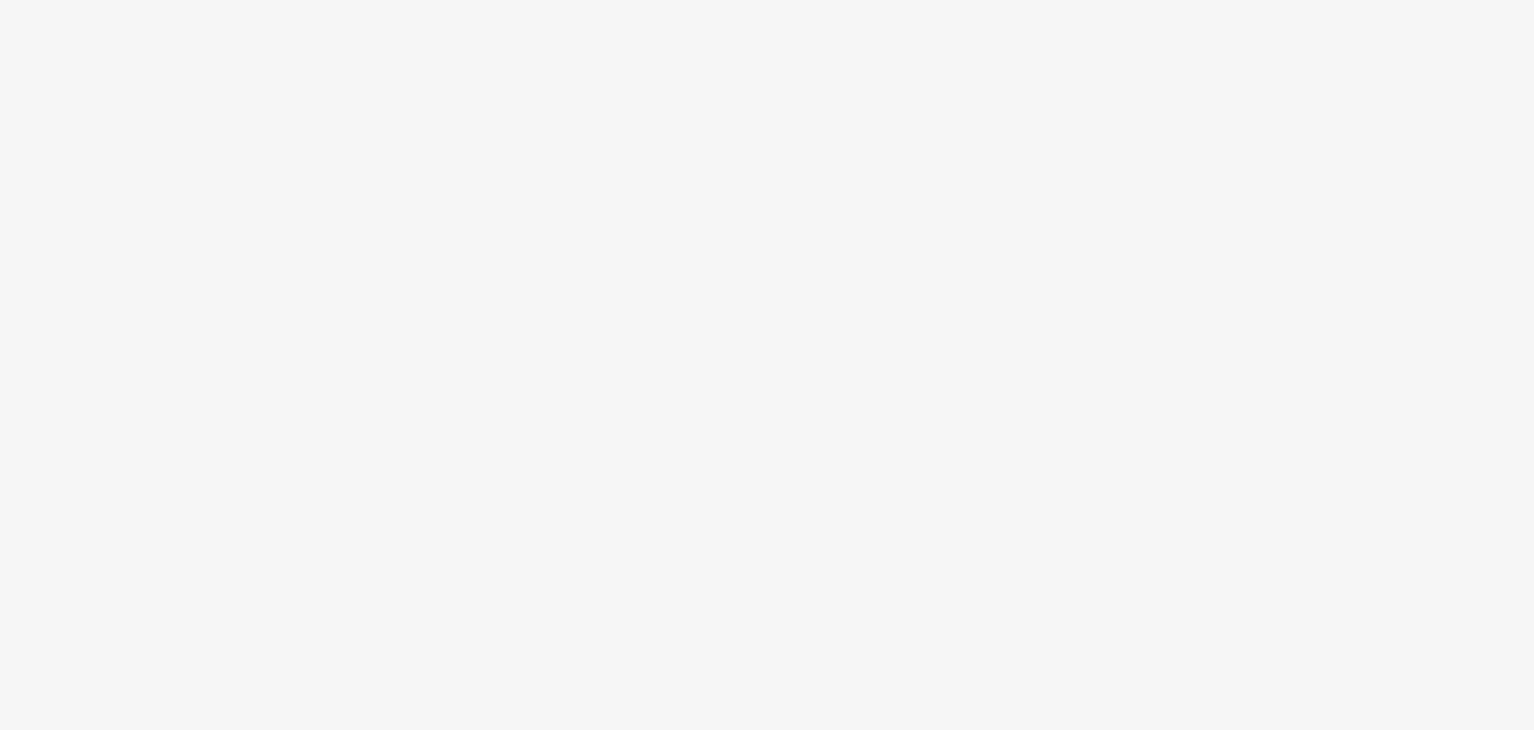 scroll, scrollTop: 0, scrollLeft: 0, axis: both 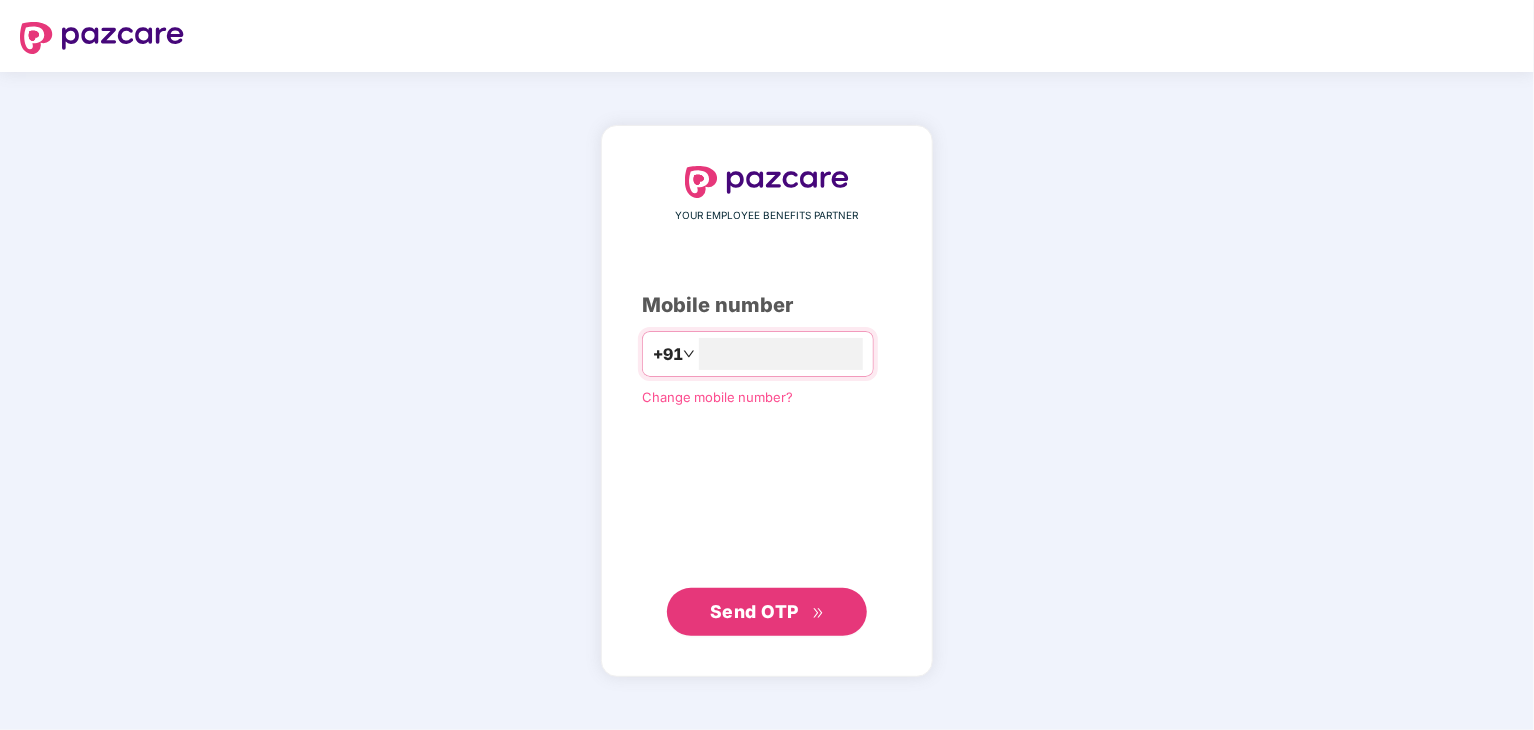 type on "**********" 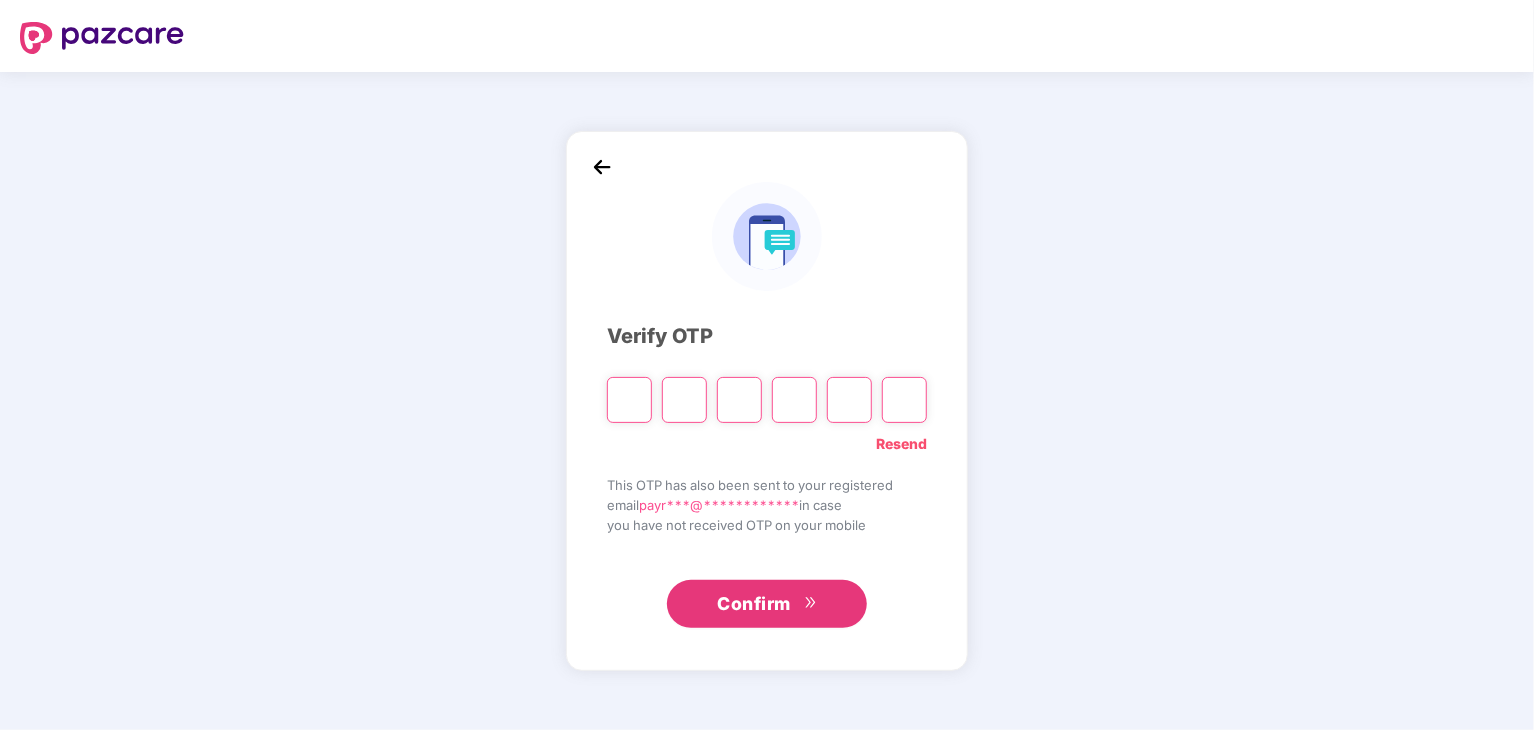 type on "*" 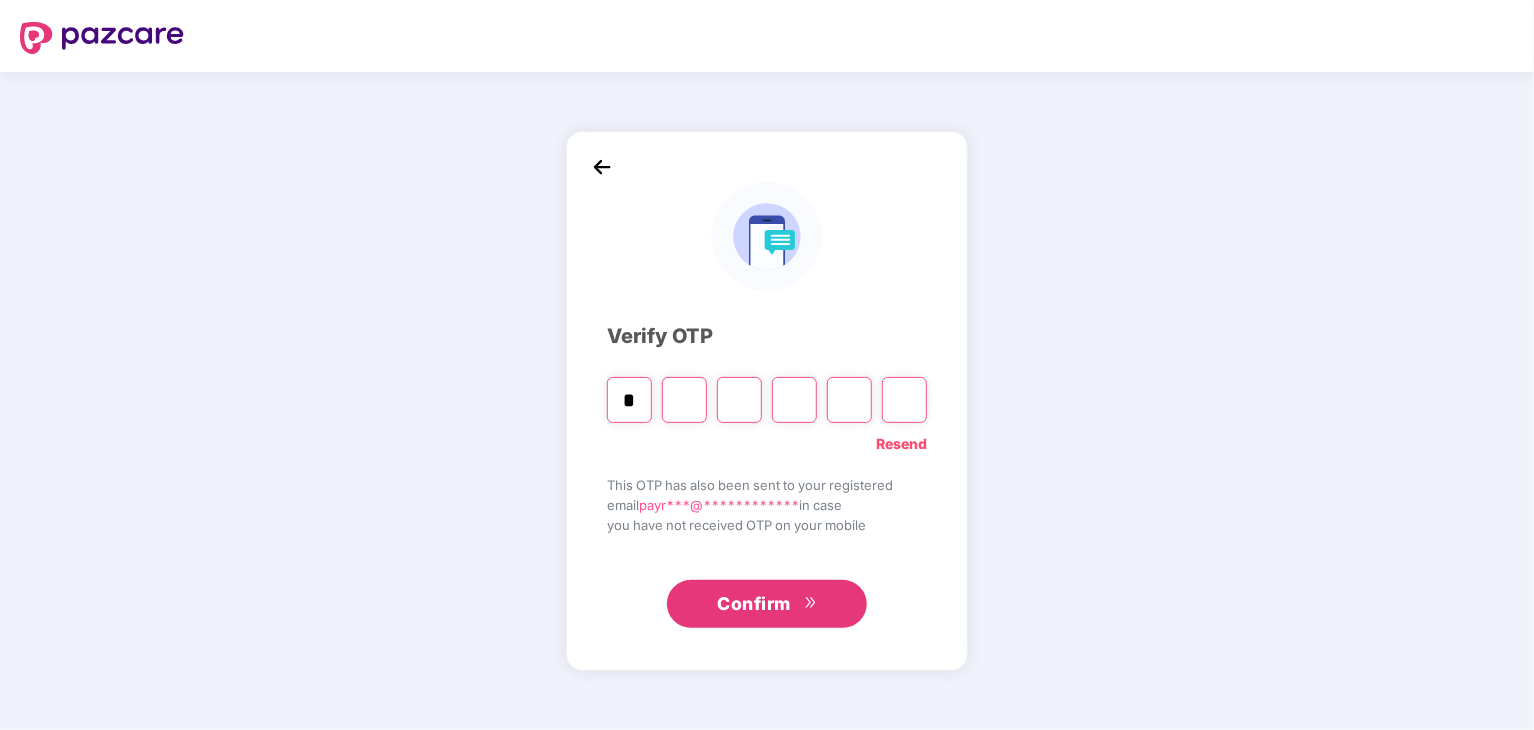 type on "*" 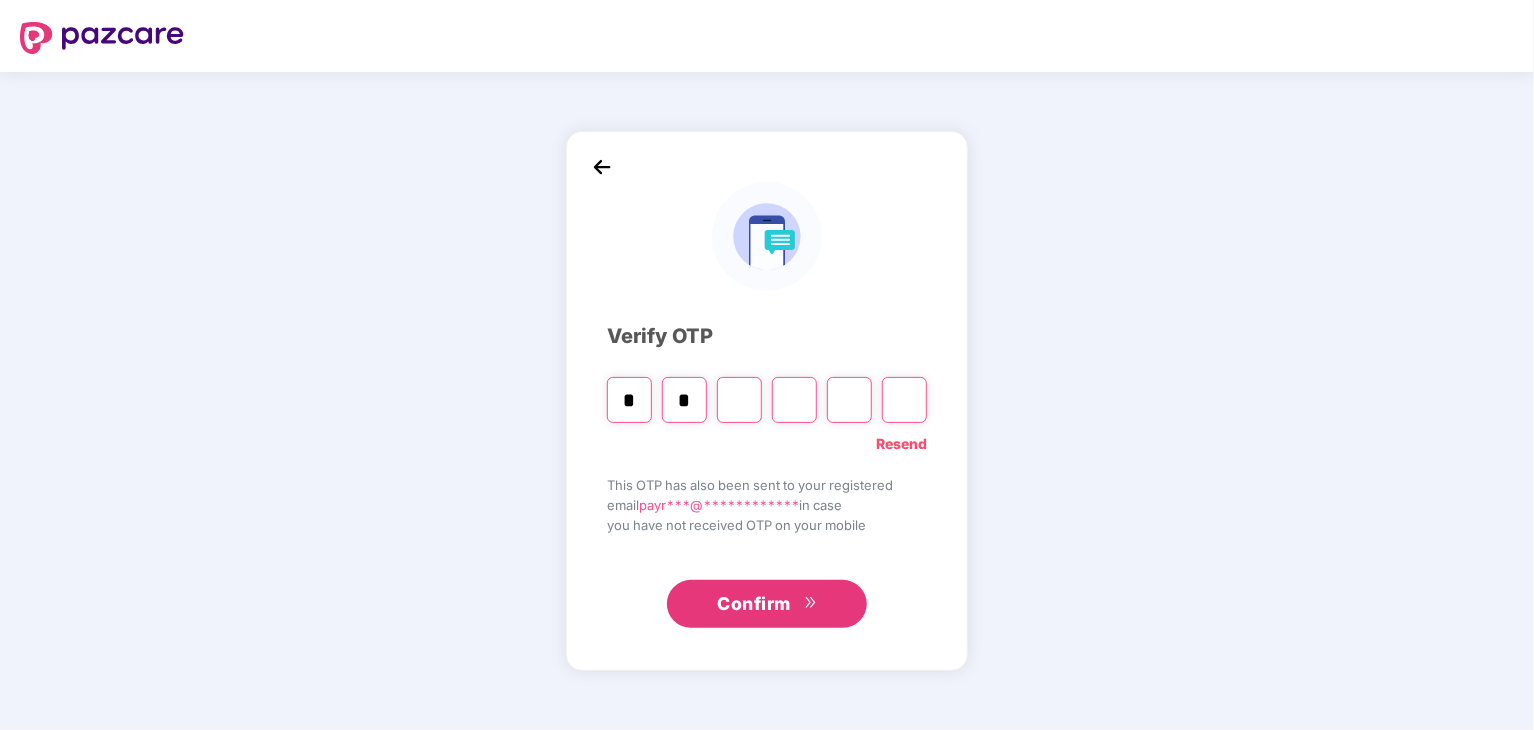 type on "*" 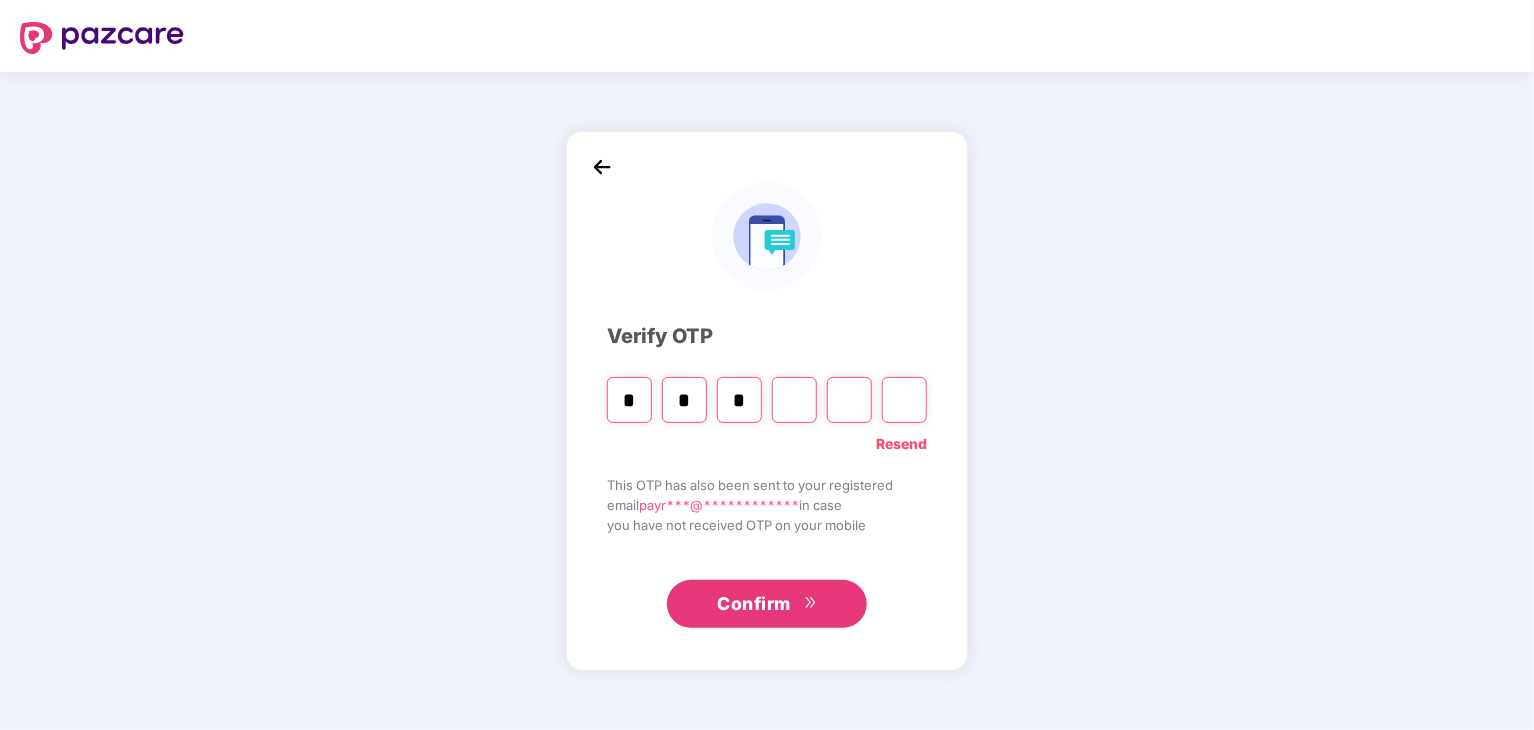 type on "*" 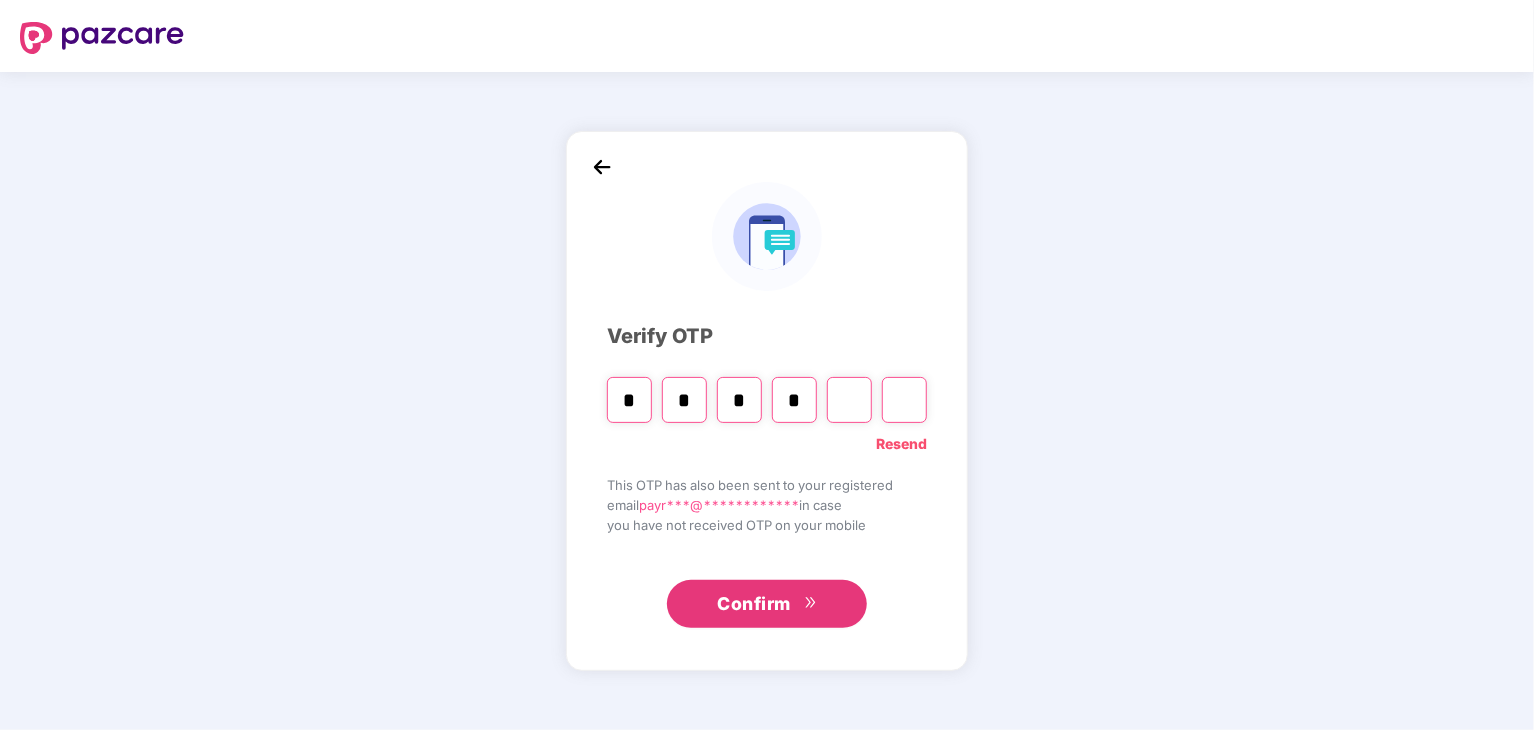 type on "*" 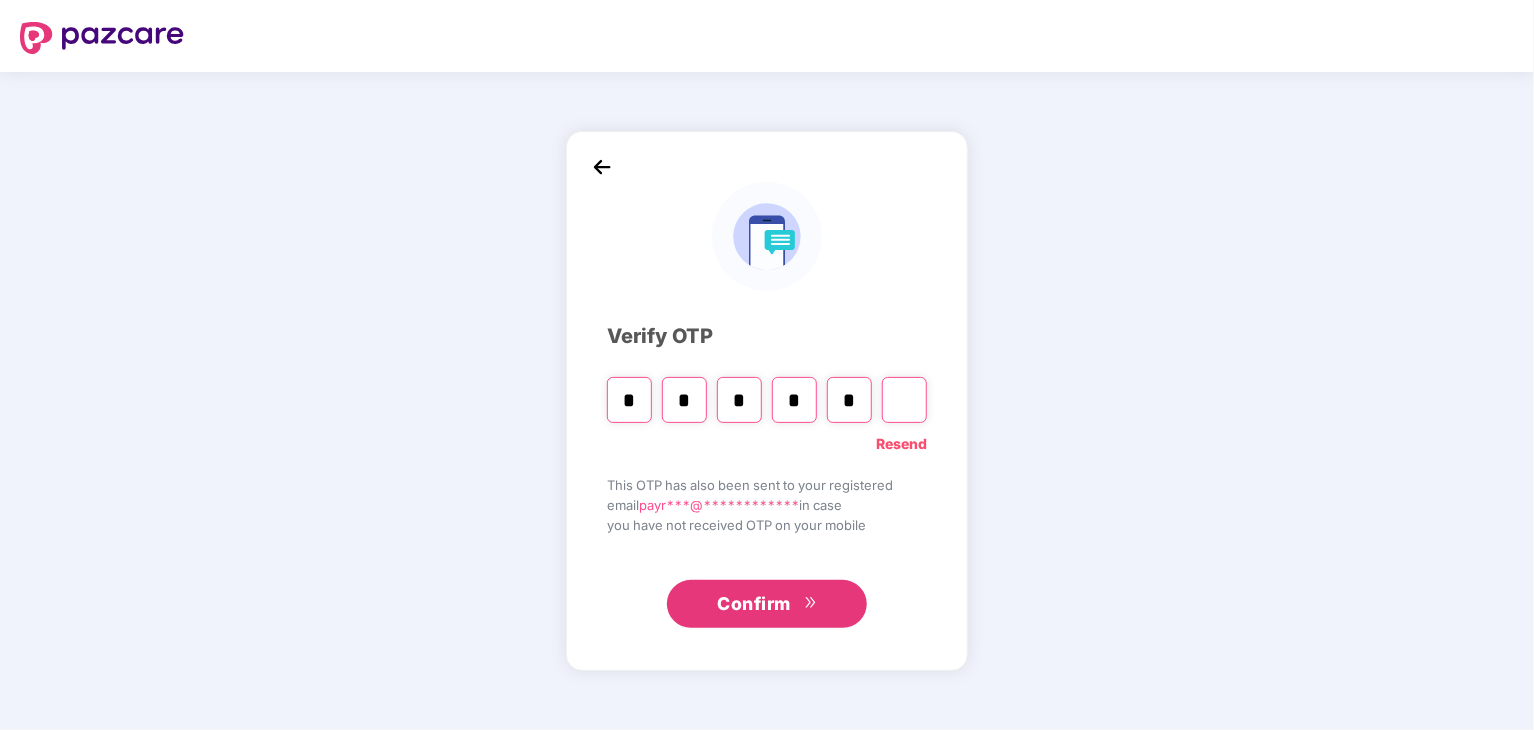 type on "*" 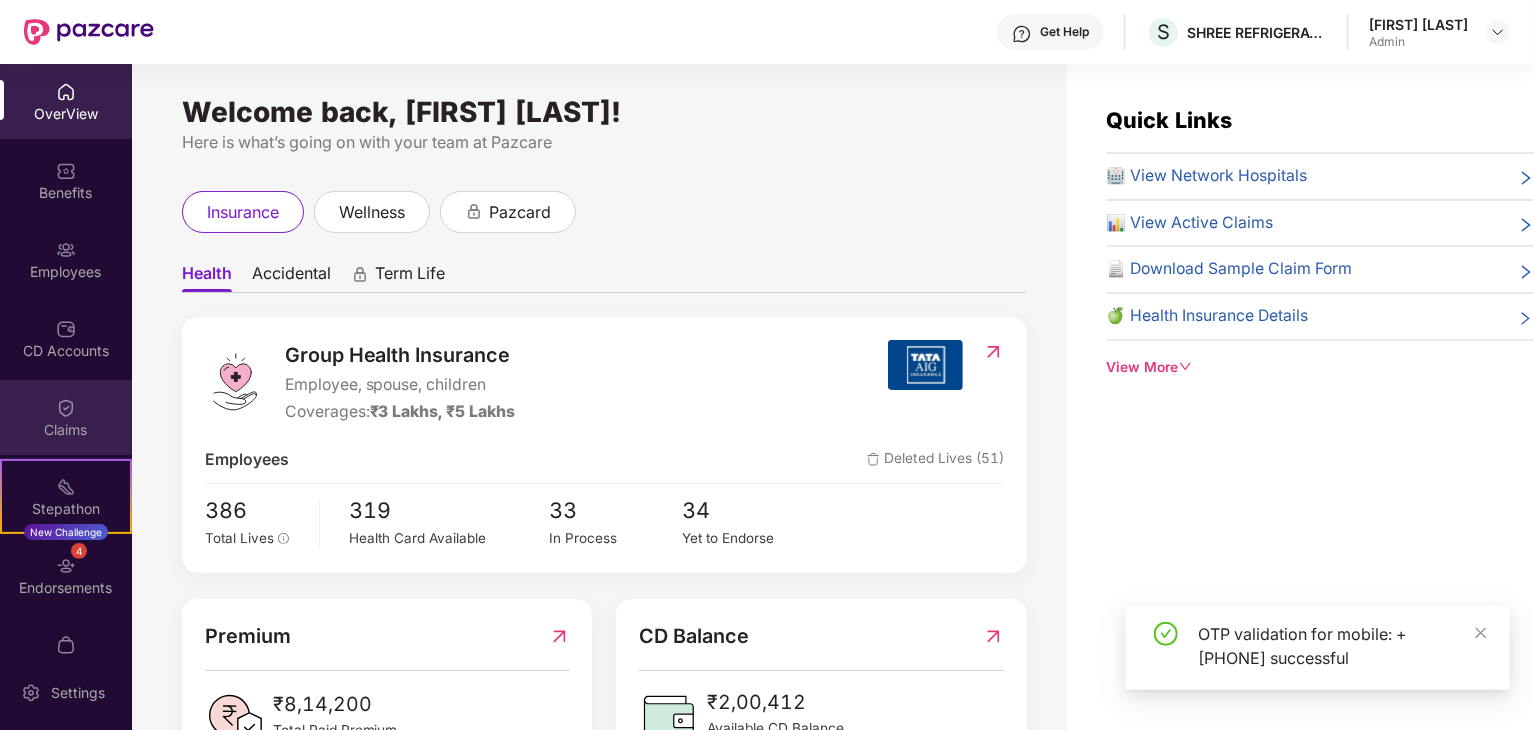click on "Claims" at bounding box center (66, 430) 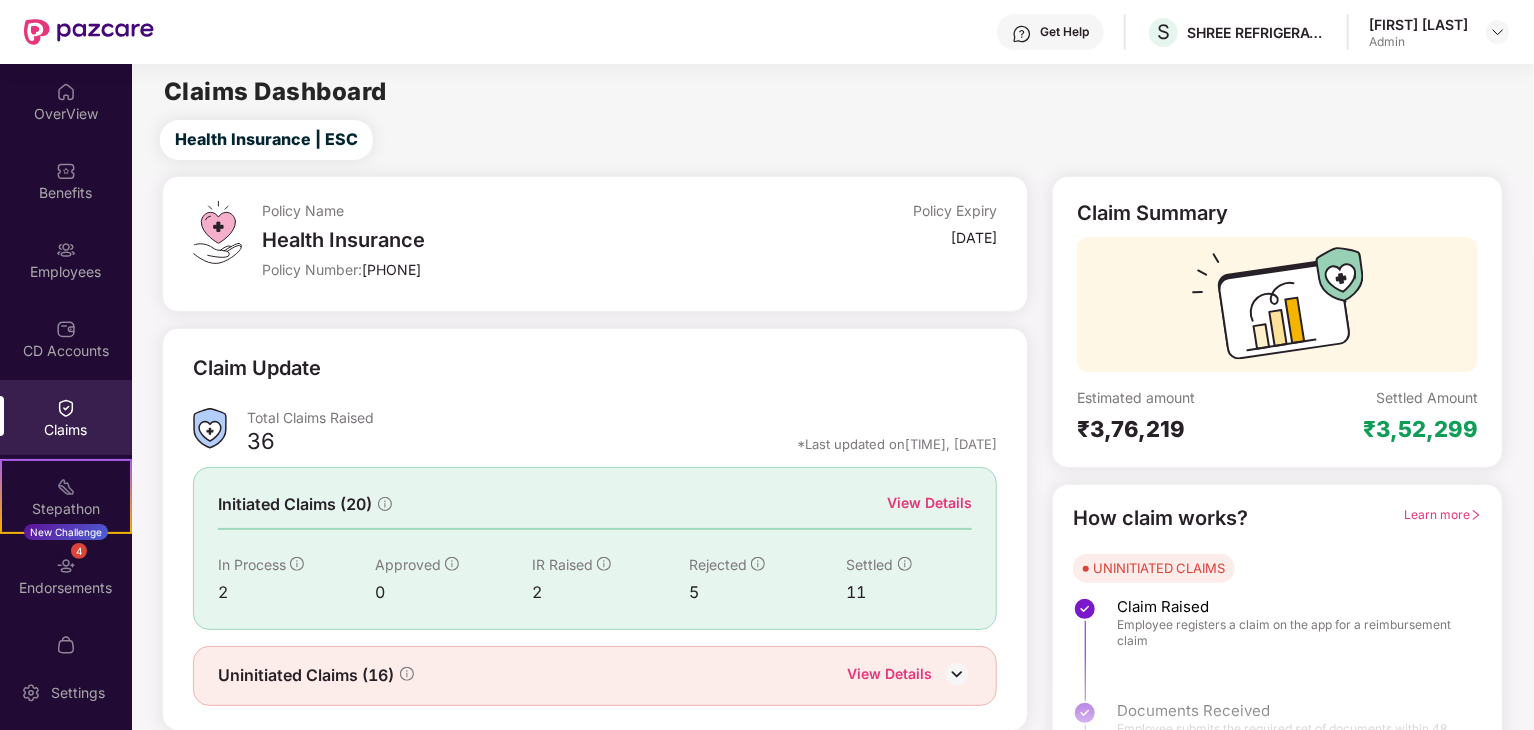 click on "Claims" at bounding box center (66, 417) 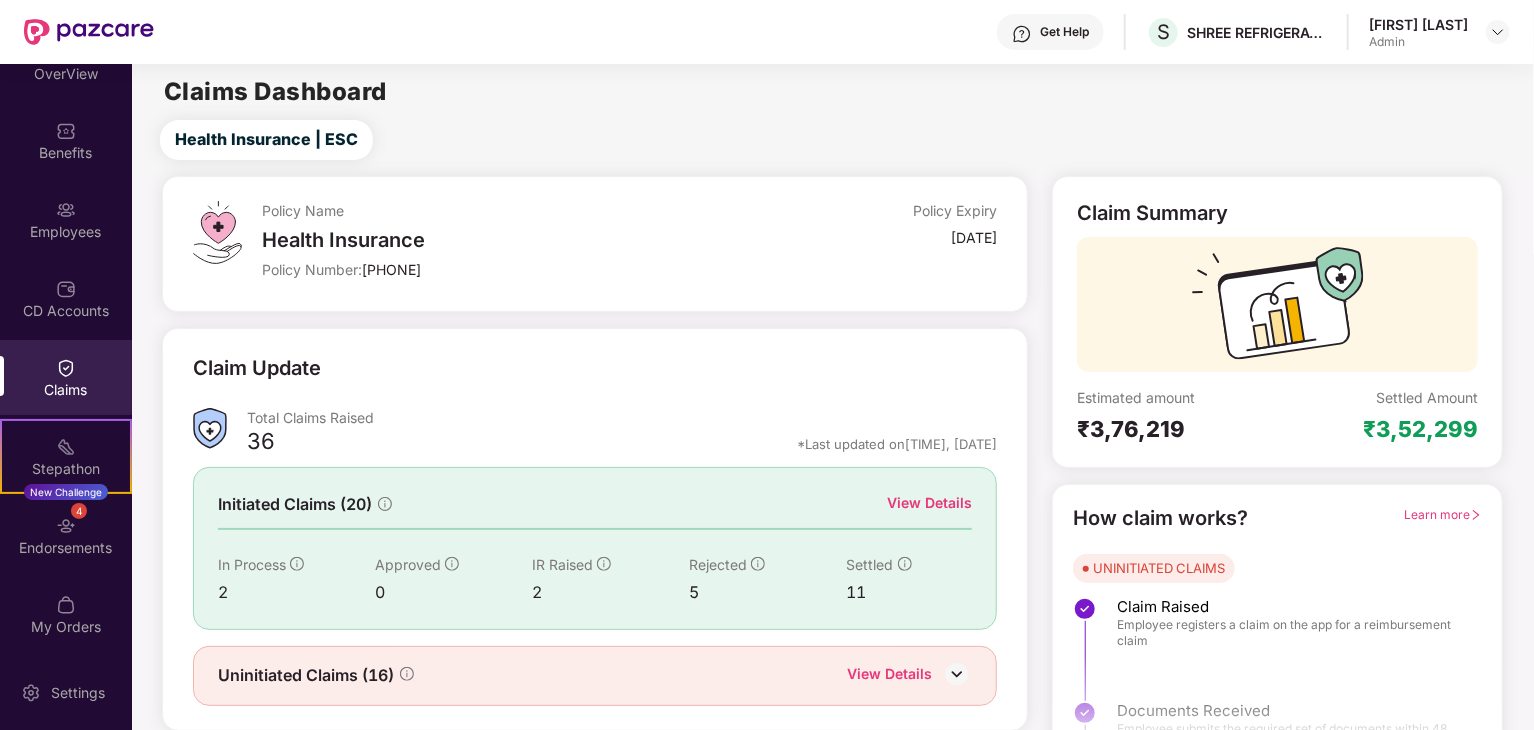 scroll, scrollTop: 44, scrollLeft: 0, axis: vertical 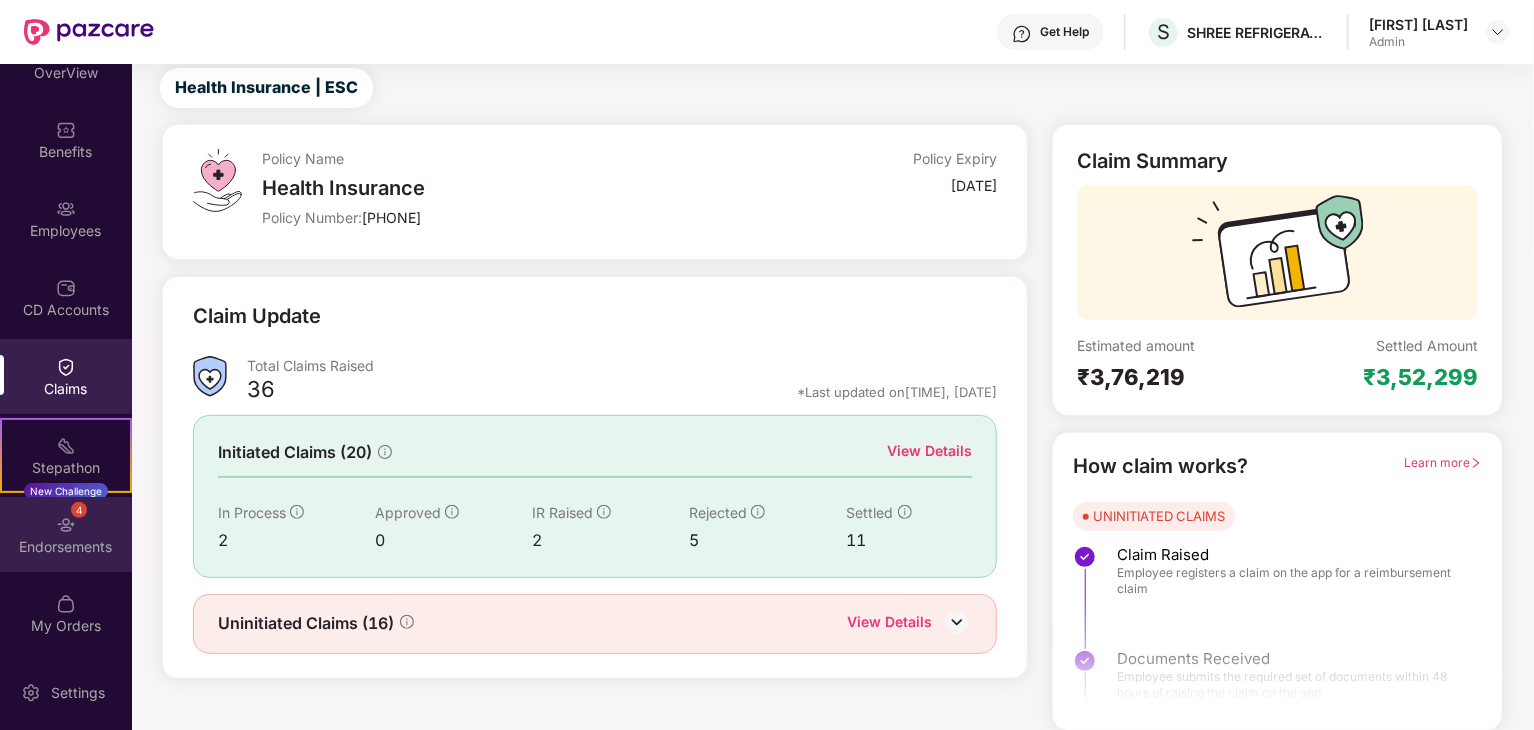 click on "Endorsements" at bounding box center (66, 547) 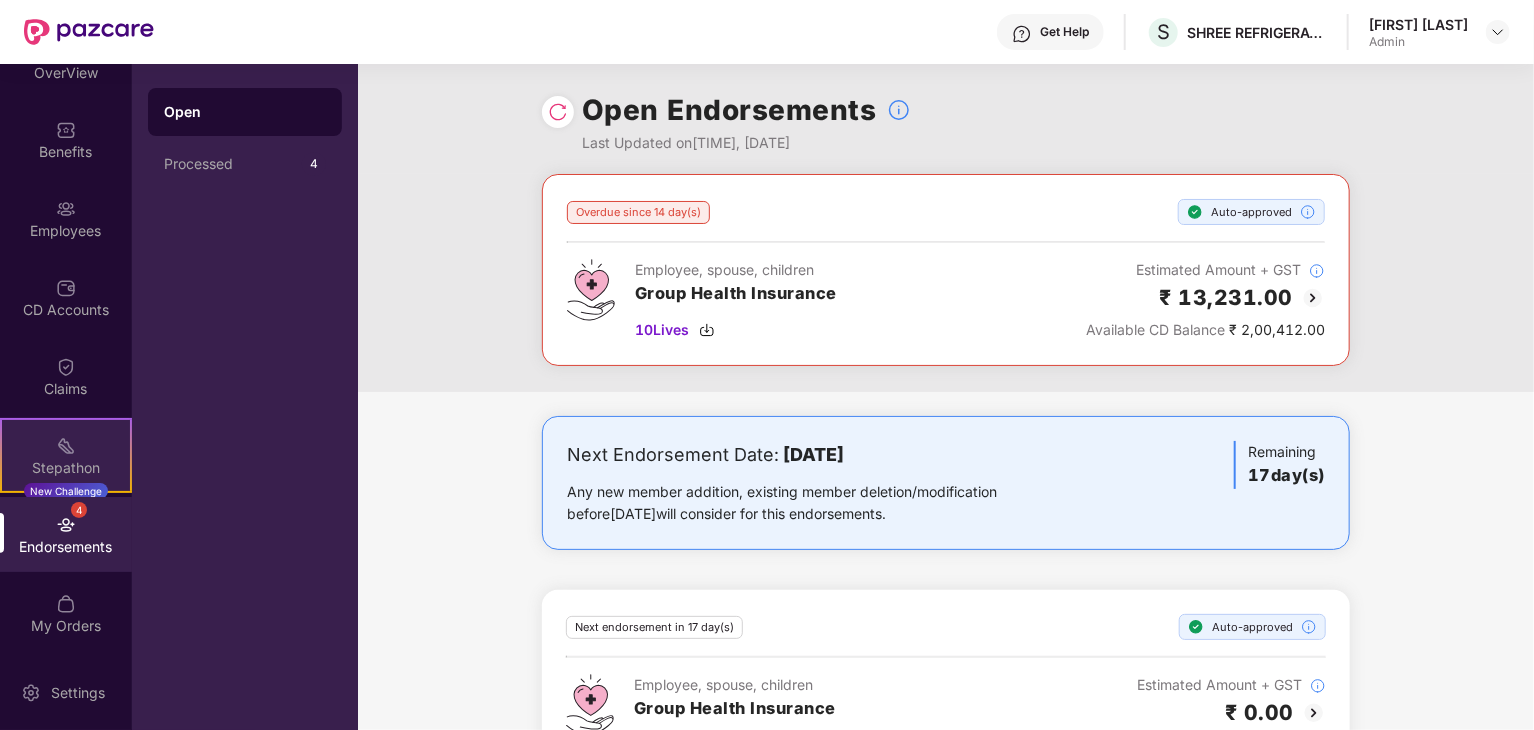 click on "Stepathon New Challenge" at bounding box center [66, 455] 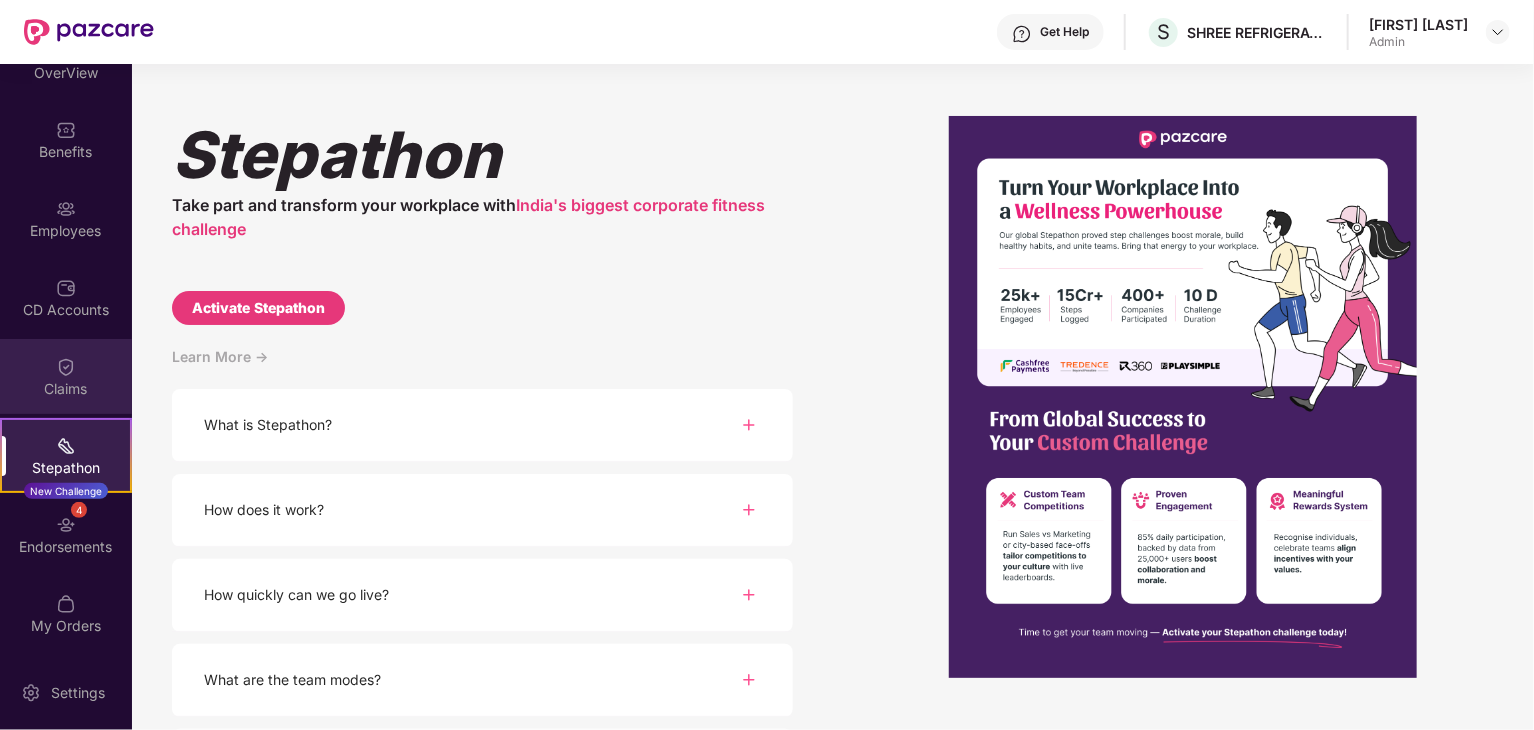 click on "Claims" at bounding box center (66, 376) 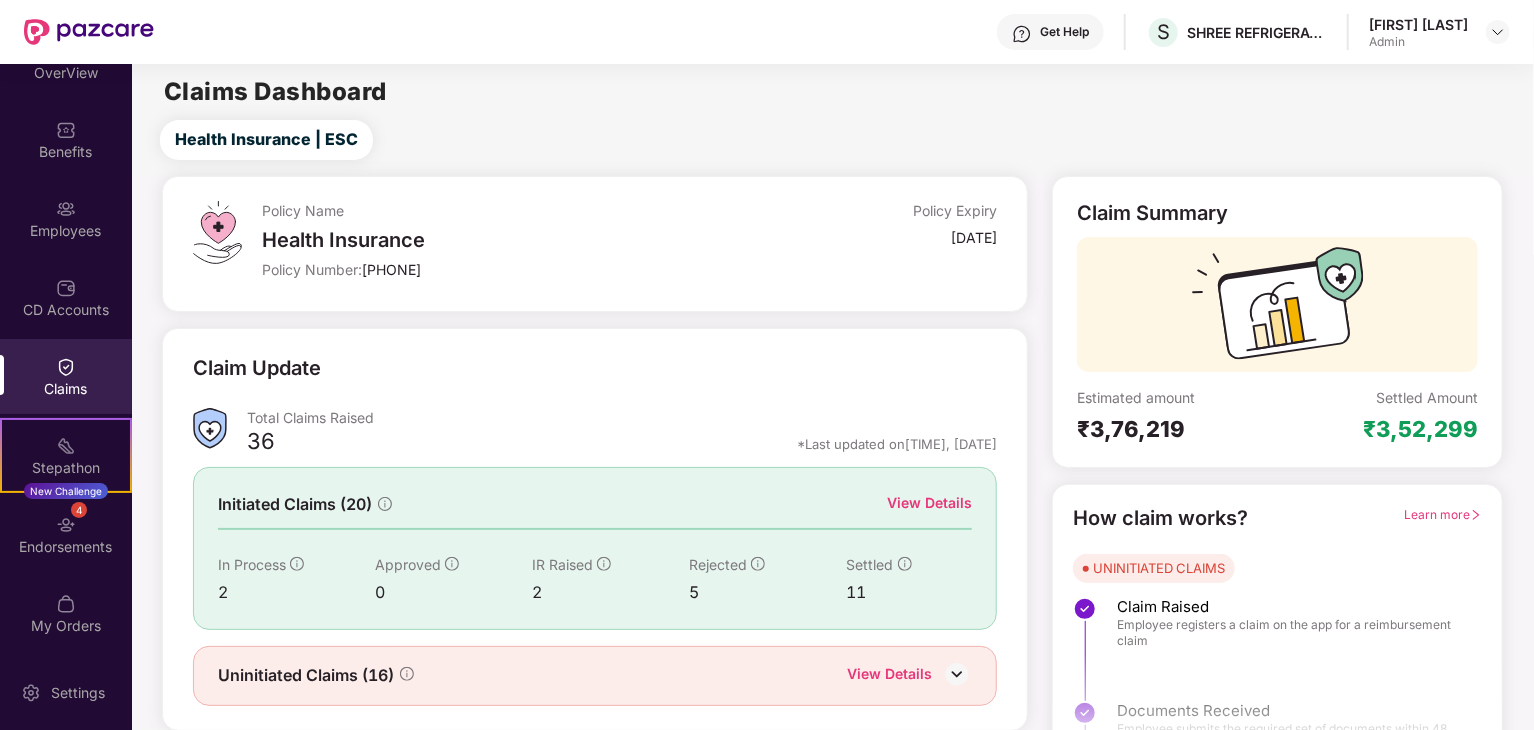 click on "Claims" at bounding box center (66, 376) 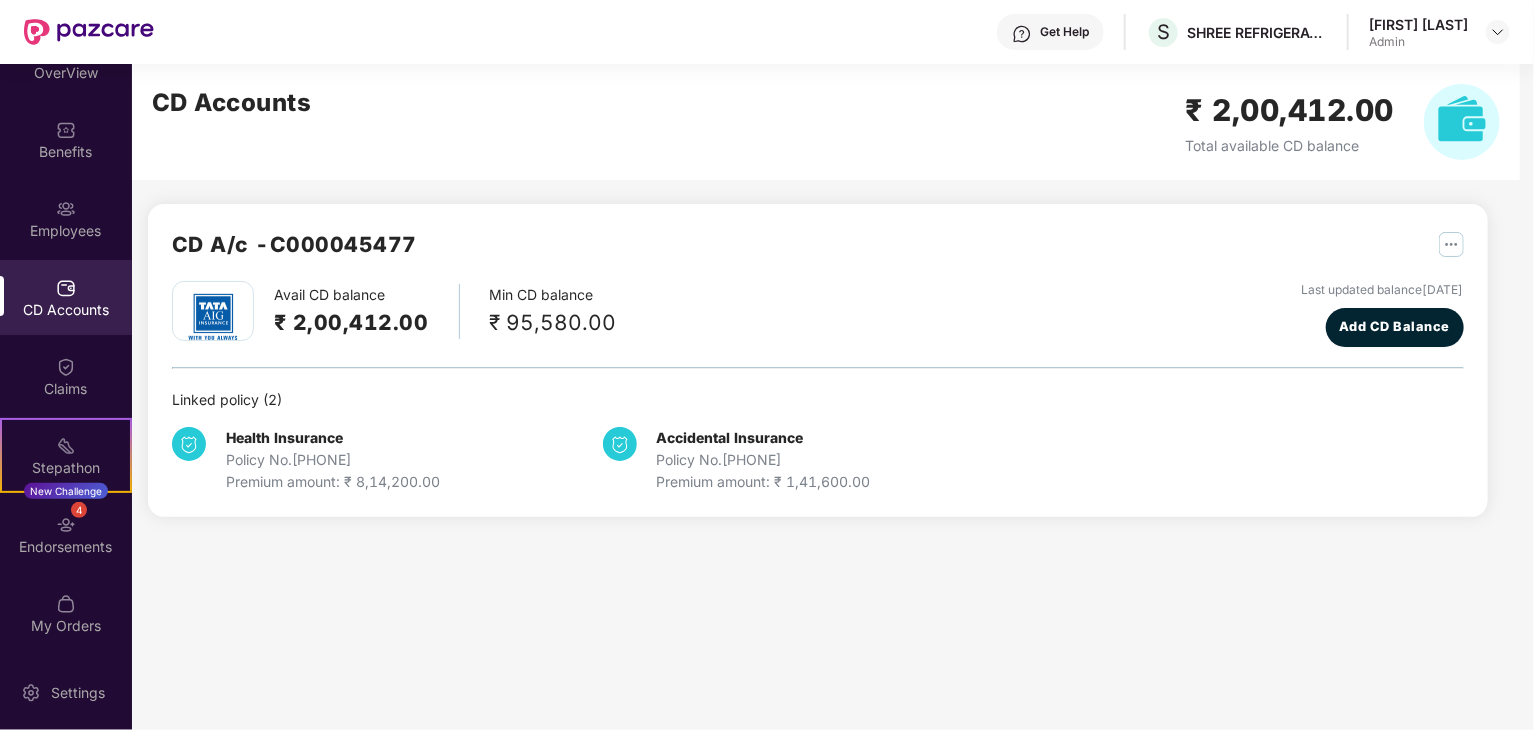 click on "CD Accounts" at bounding box center (66, 297) 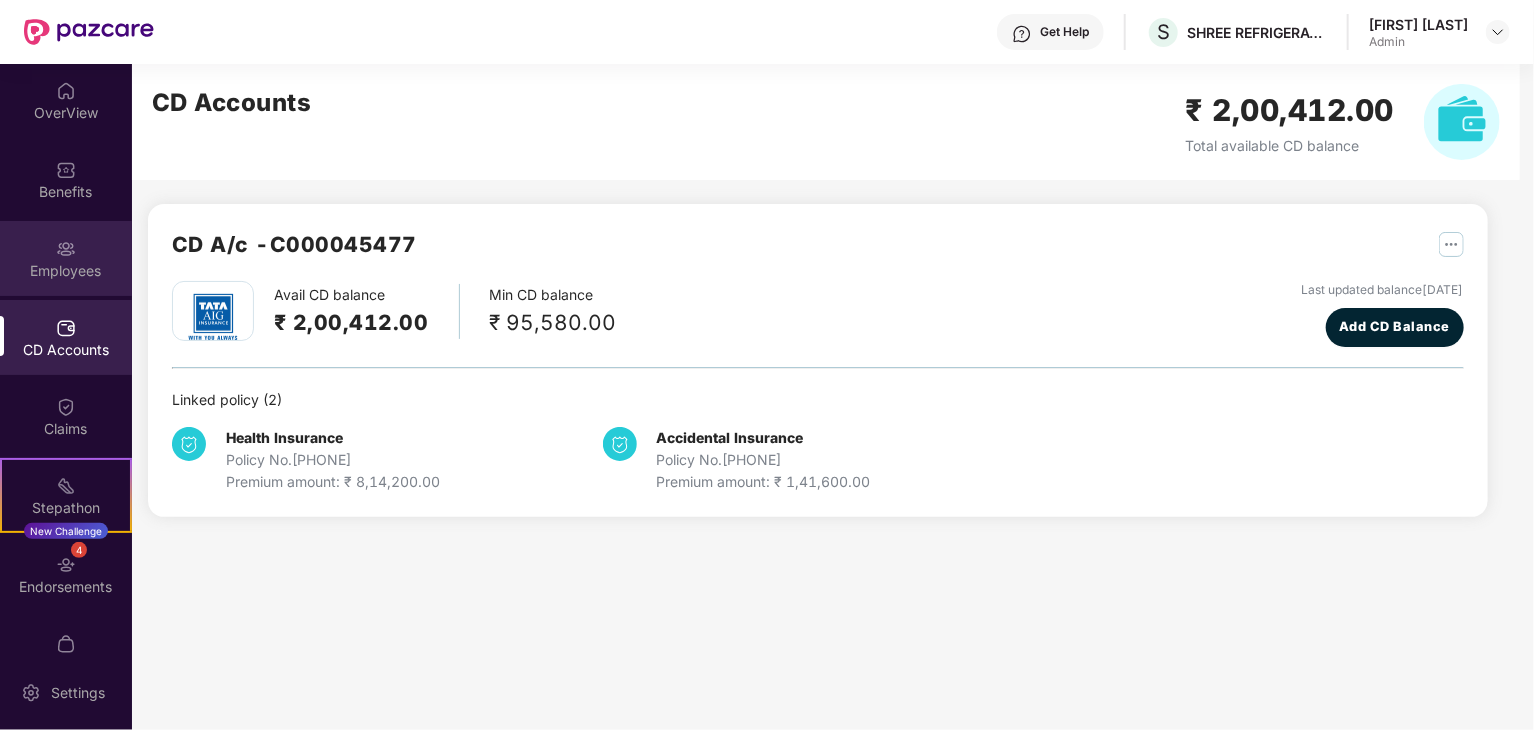click on "Employees" at bounding box center [66, 271] 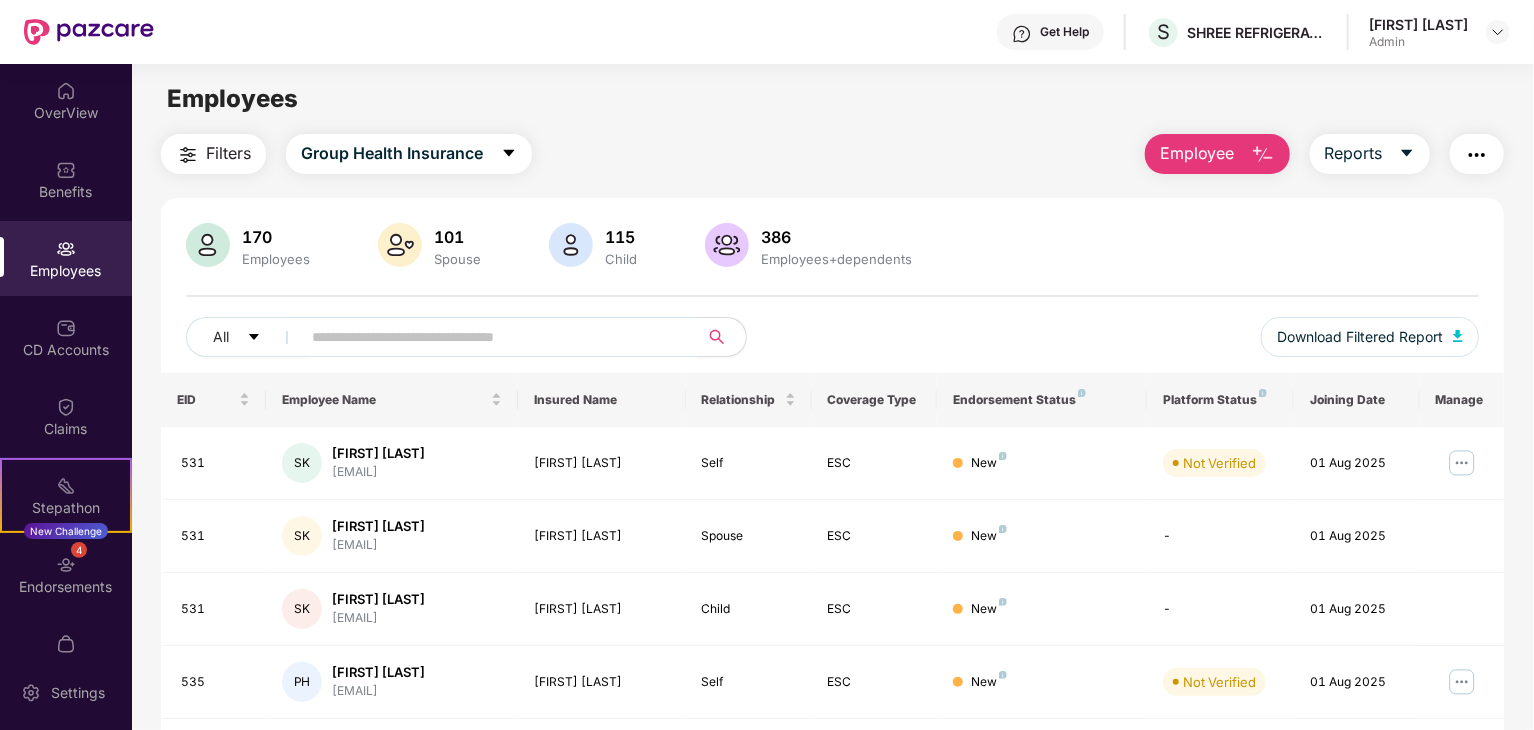 scroll, scrollTop: 41, scrollLeft: 0, axis: vertical 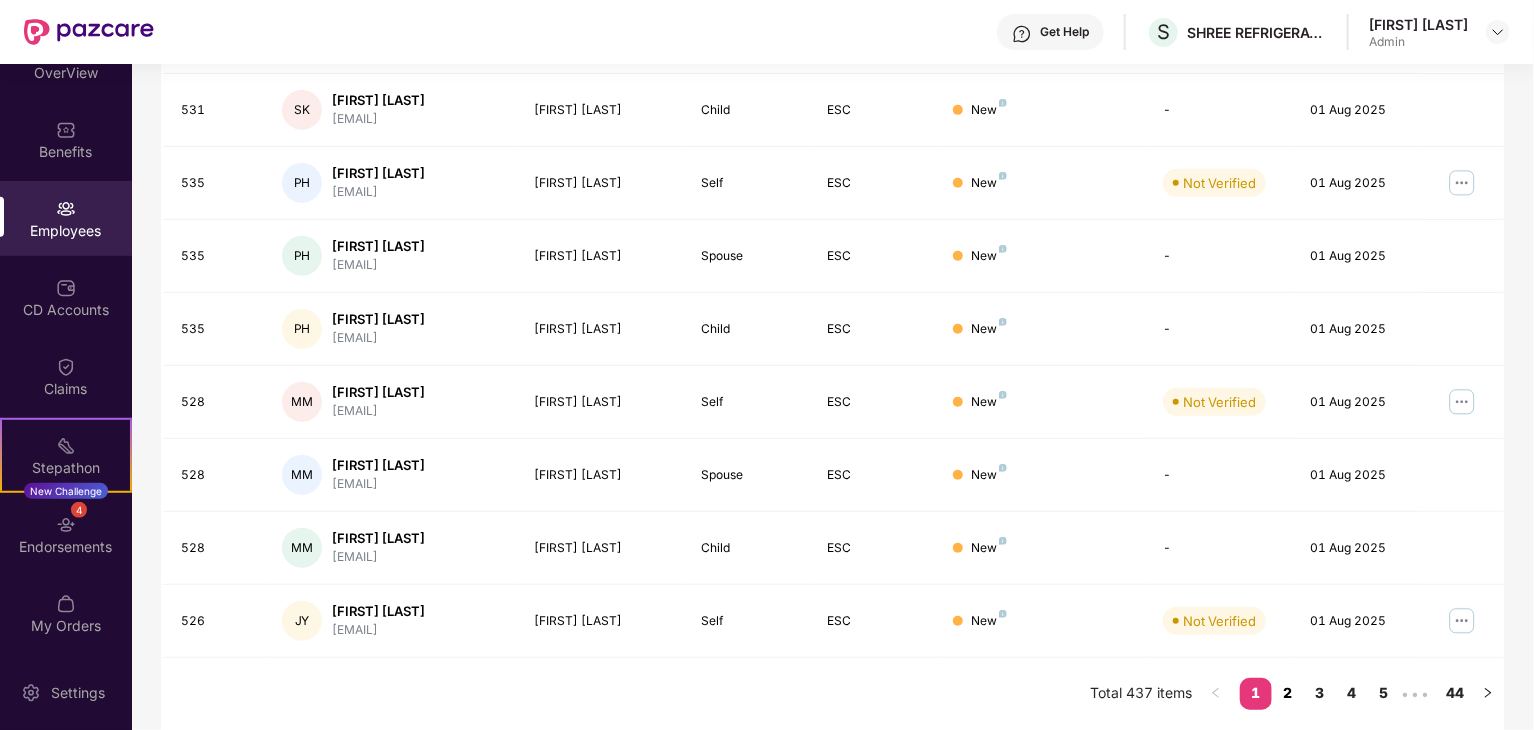 click on "2" at bounding box center [1288, 693] 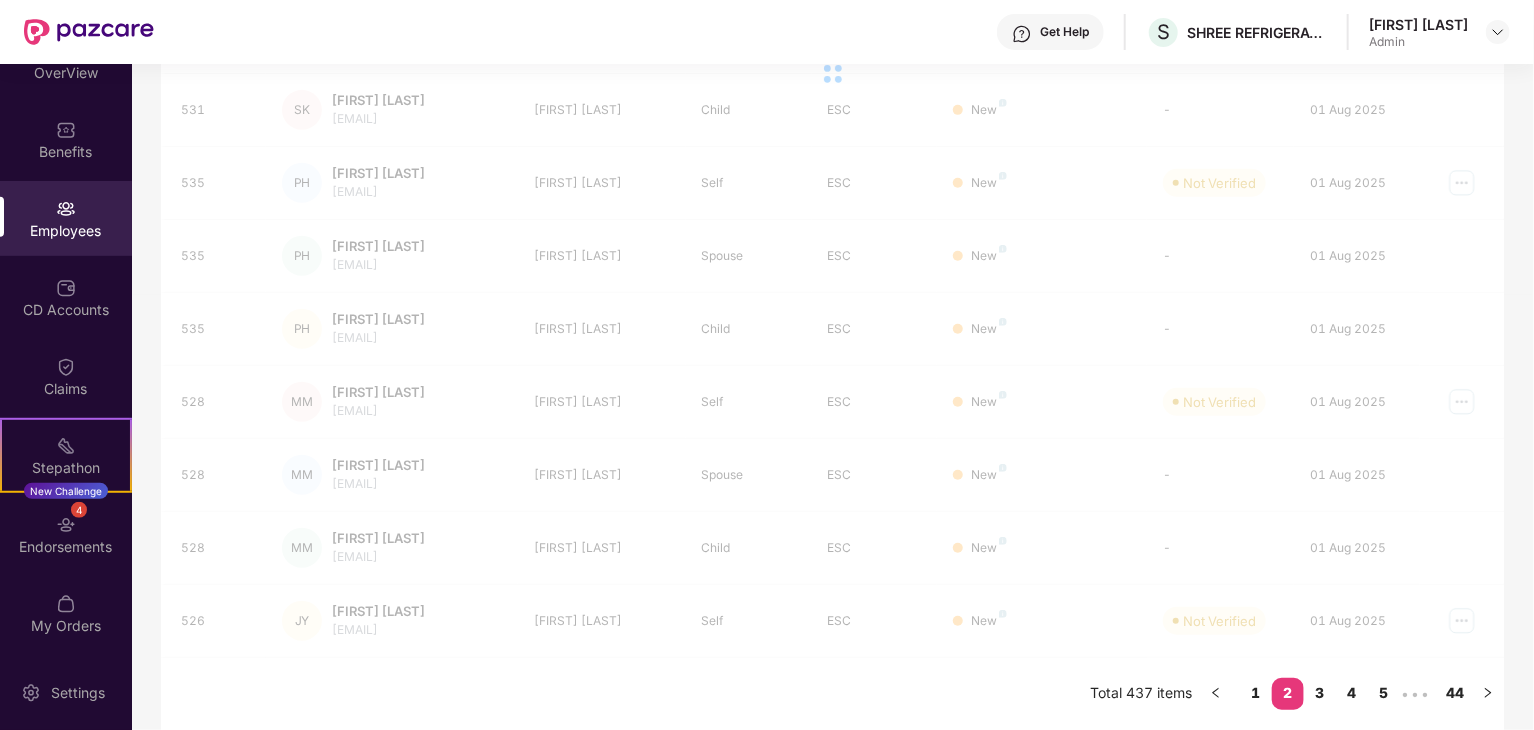 scroll, scrollTop: 530, scrollLeft: 0, axis: vertical 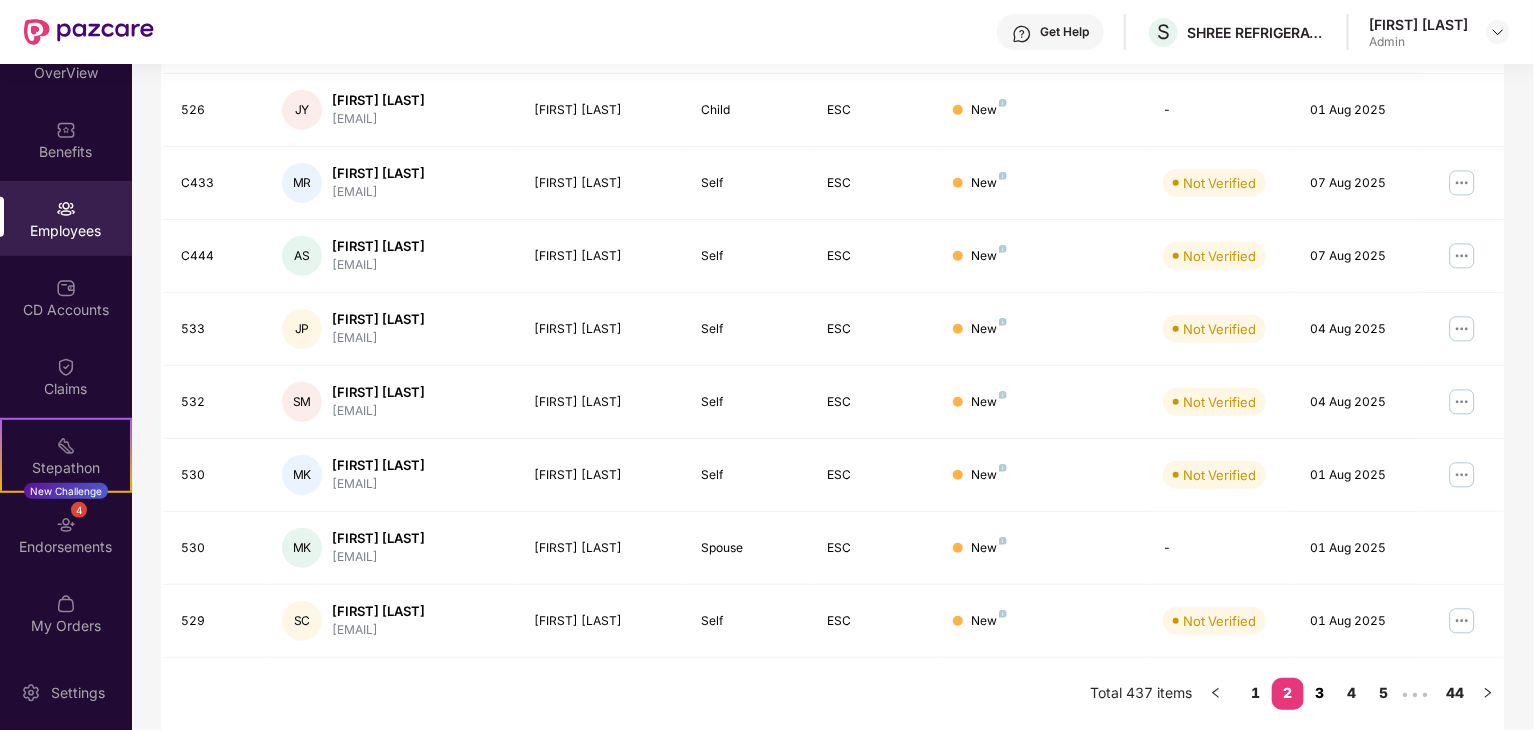 click on "3" at bounding box center [1320, 693] 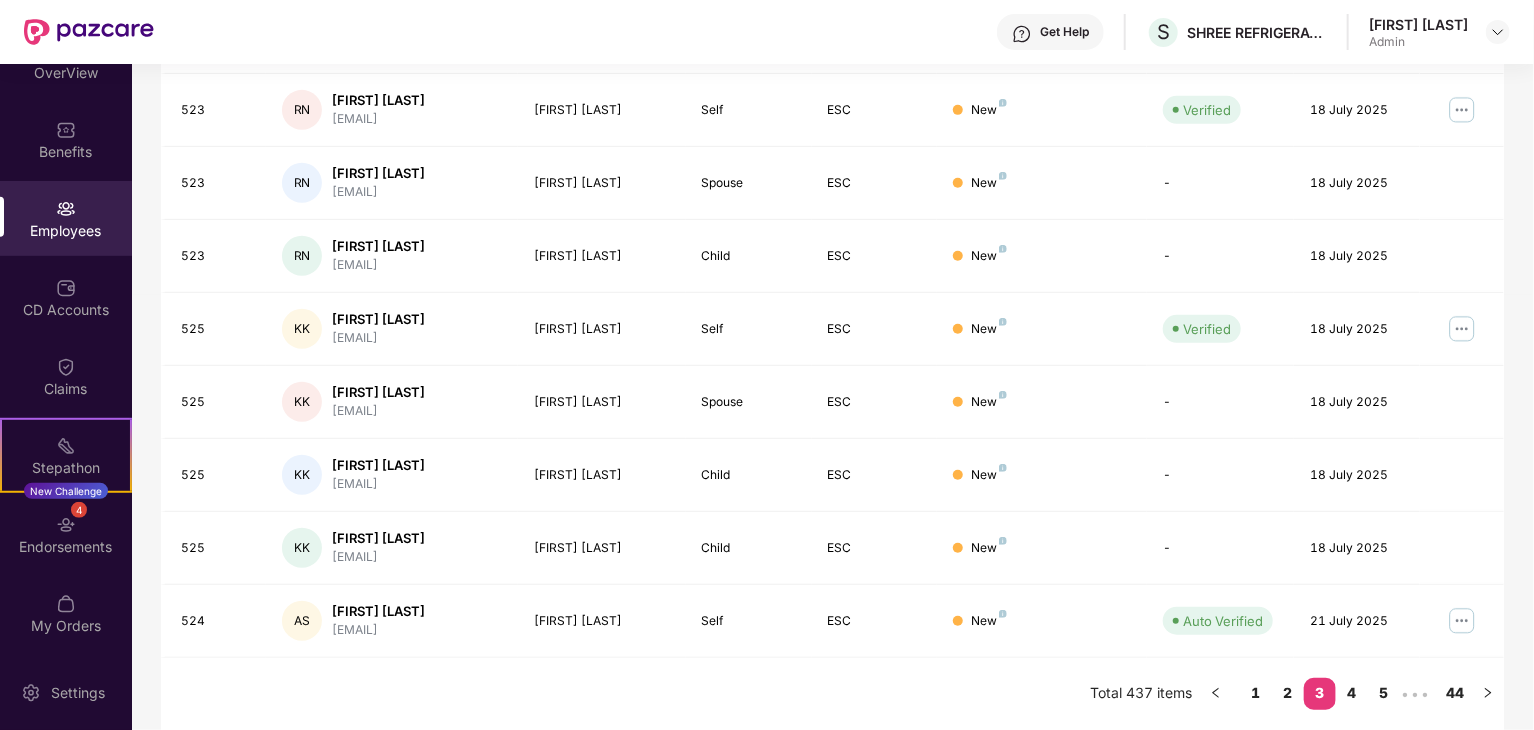 scroll, scrollTop: 513, scrollLeft: 0, axis: vertical 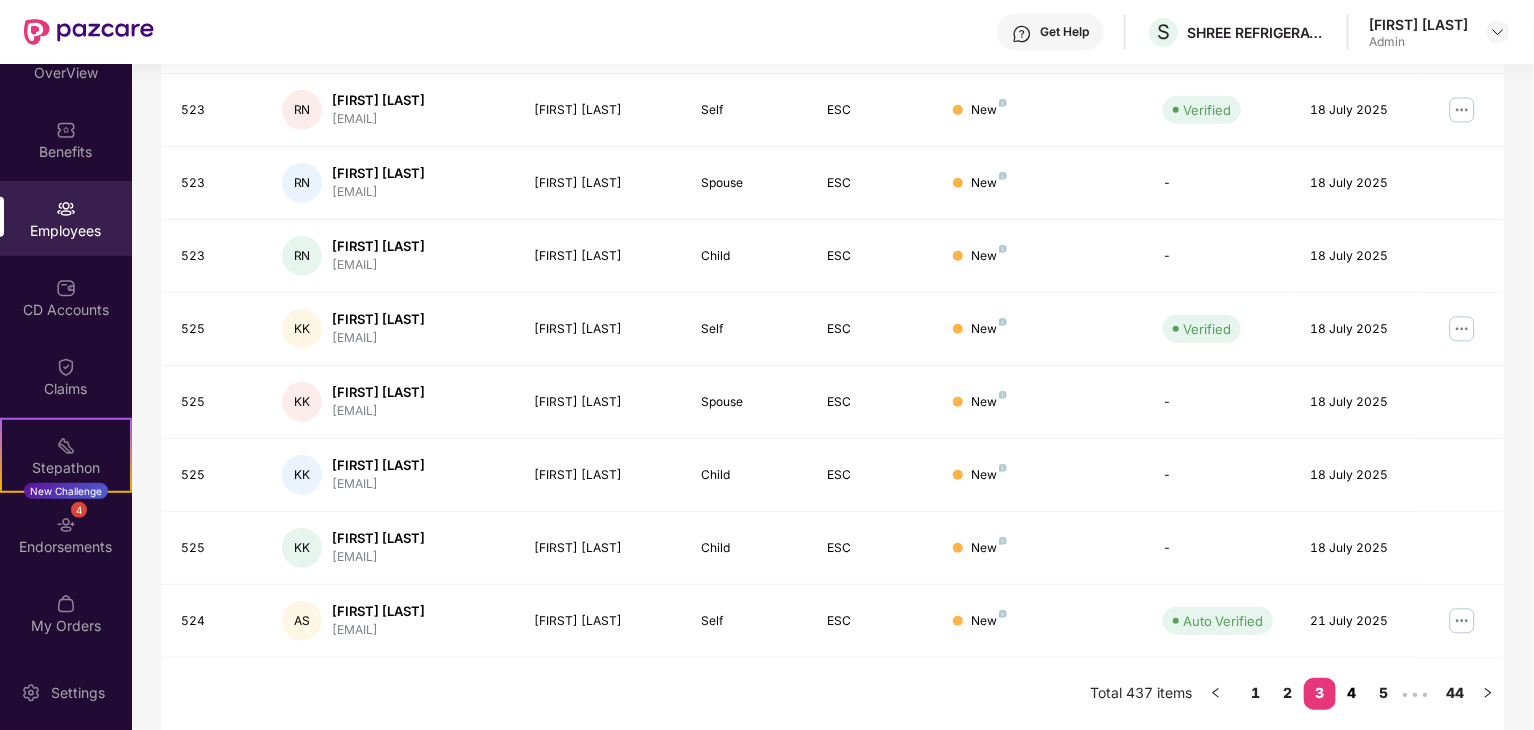 click on "4" at bounding box center [1352, 693] 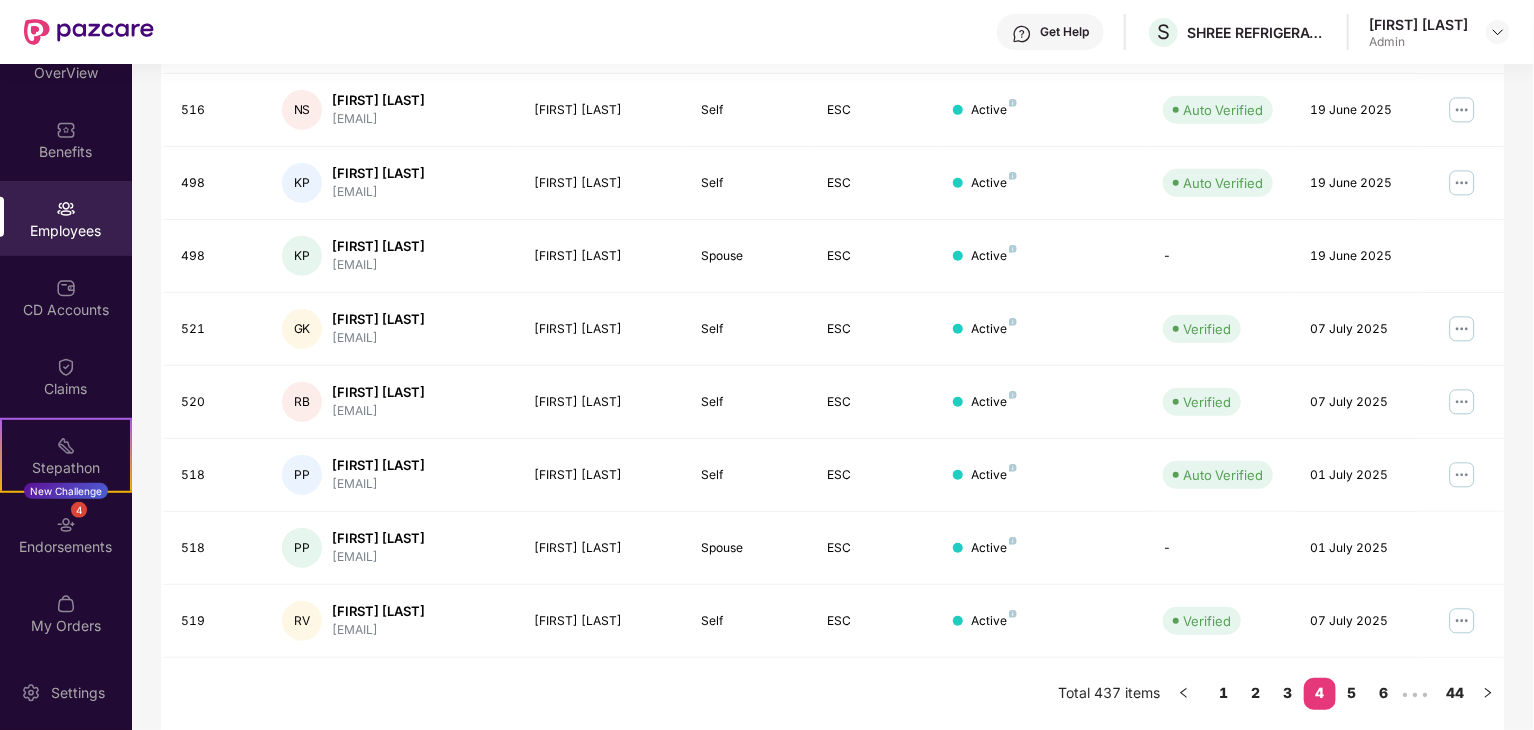 scroll, scrollTop: 496, scrollLeft: 0, axis: vertical 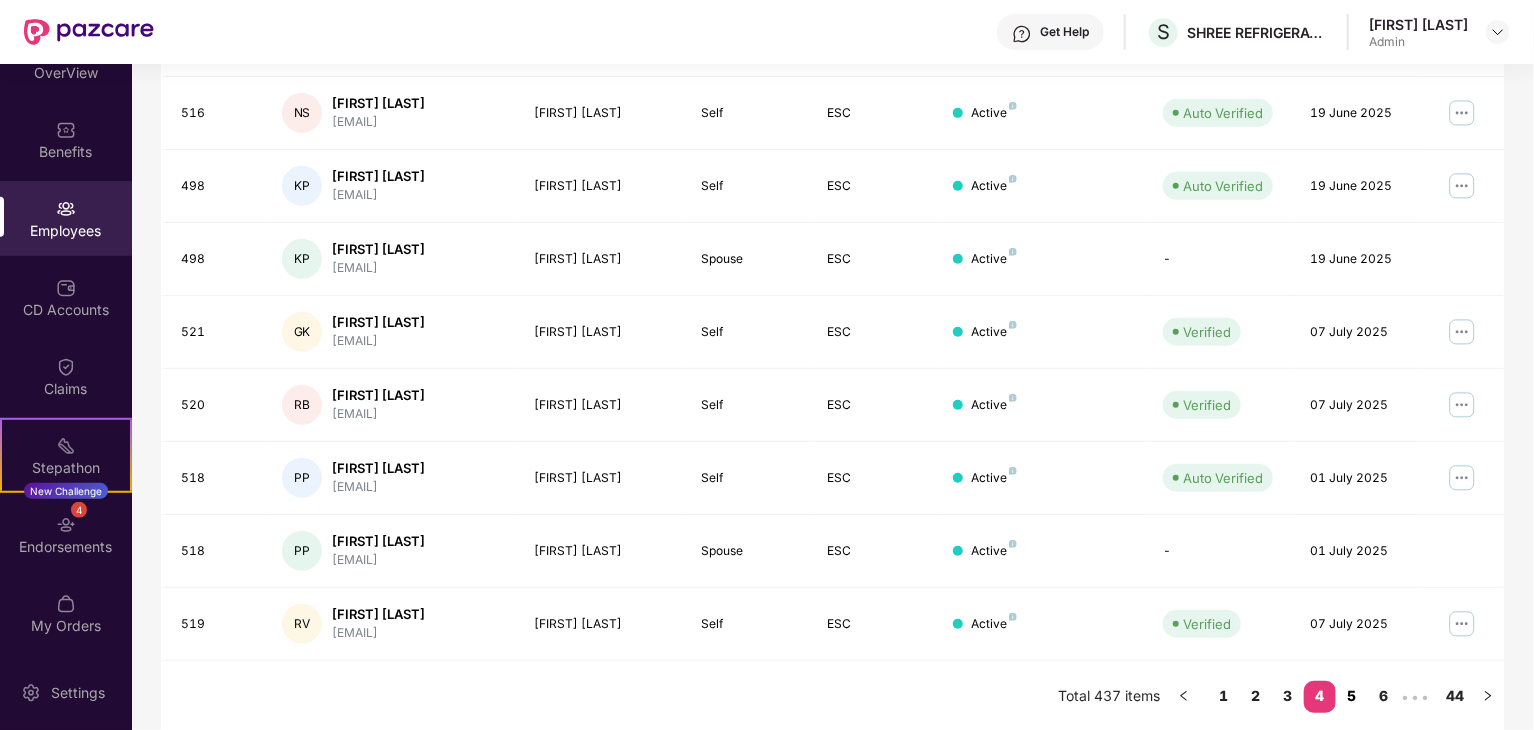click on "5" at bounding box center (1352, 696) 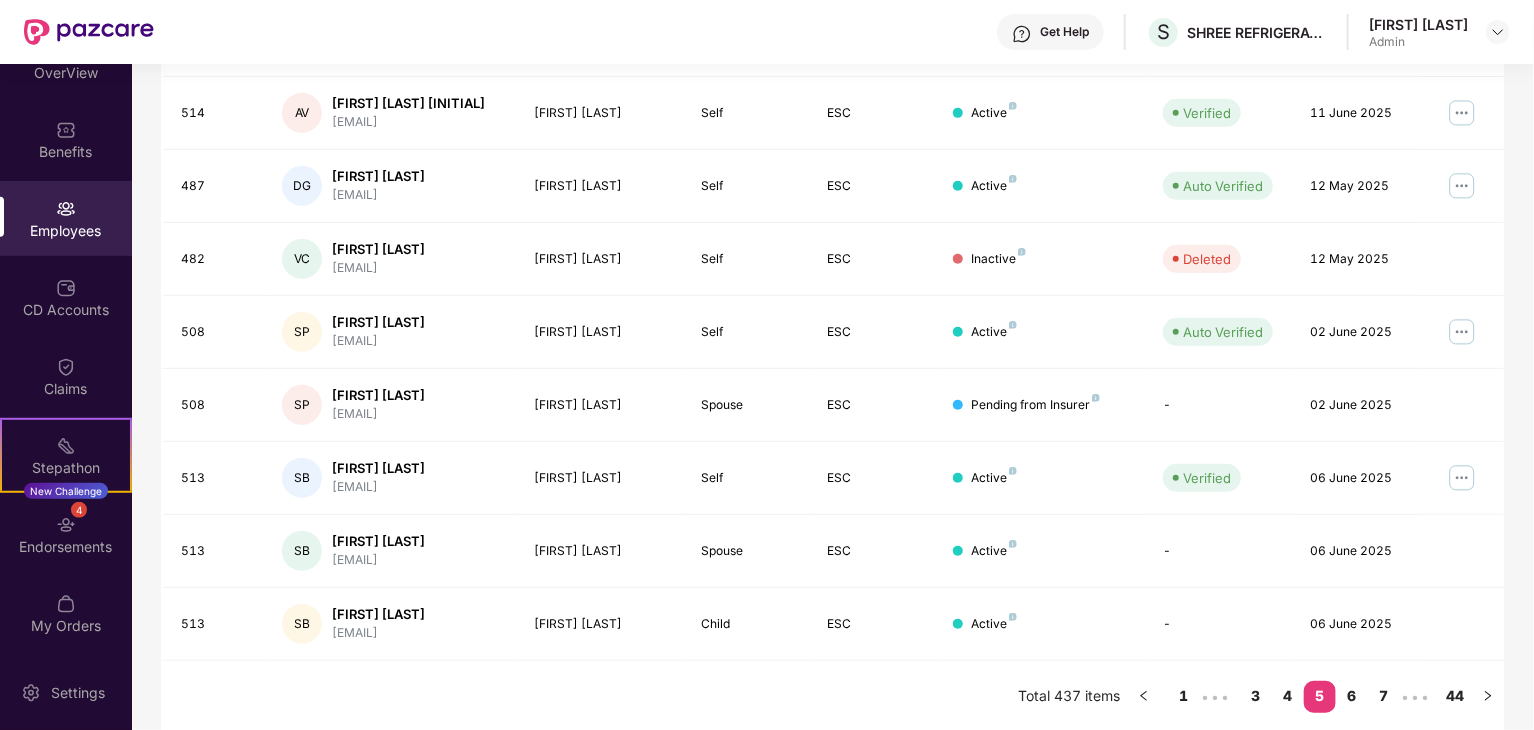 type 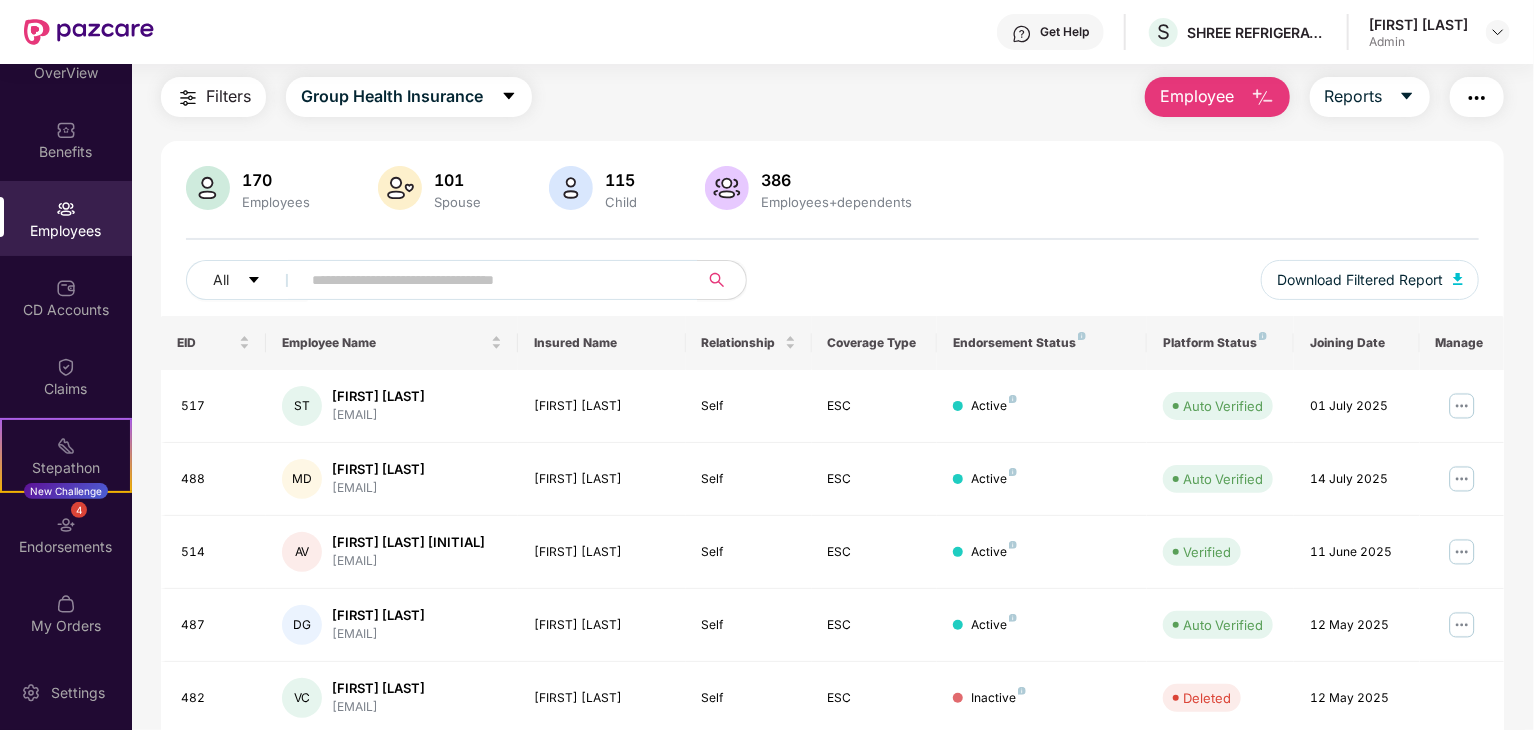 scroll, scrollTop: 0, scrollLeft: 0, axis: both 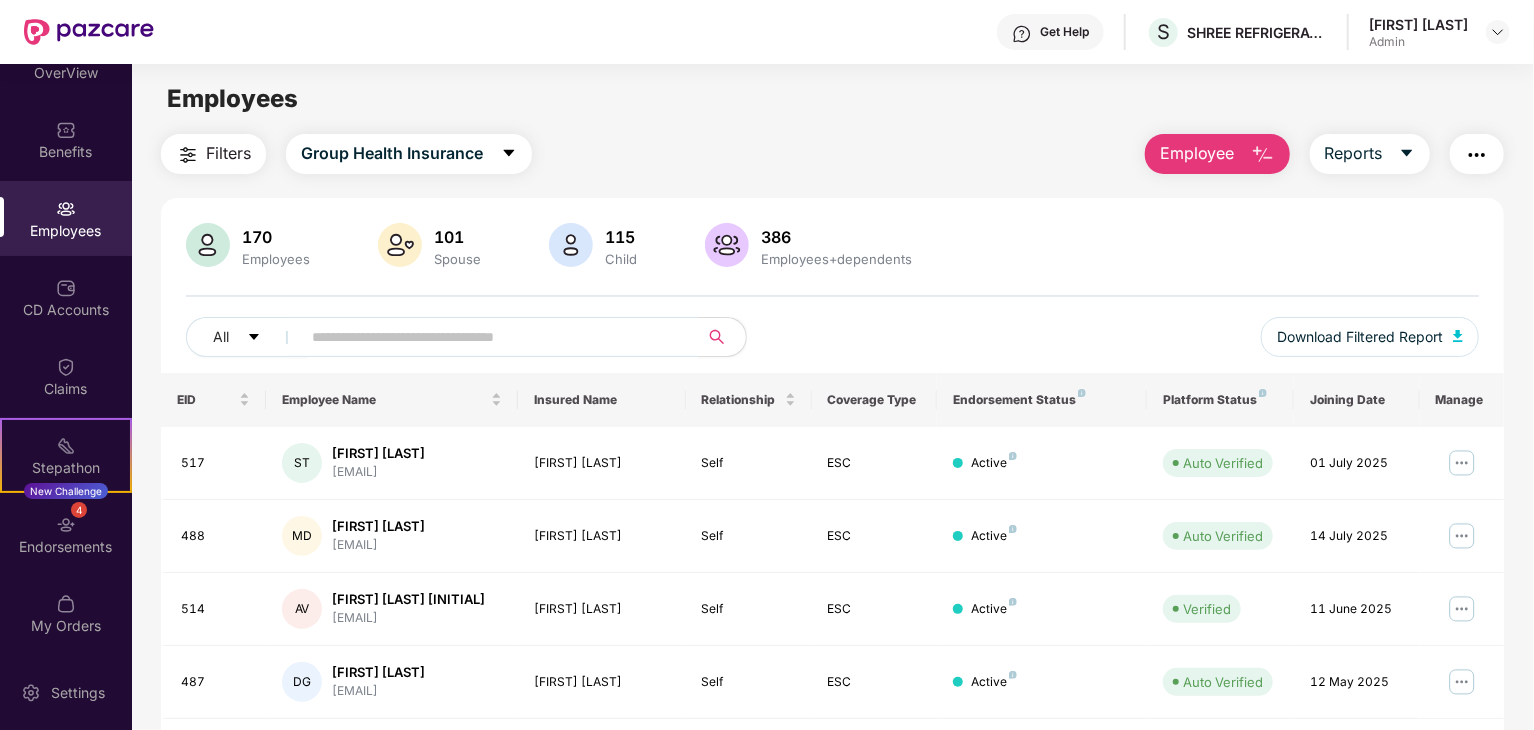 click at bounding box center (491, 337) 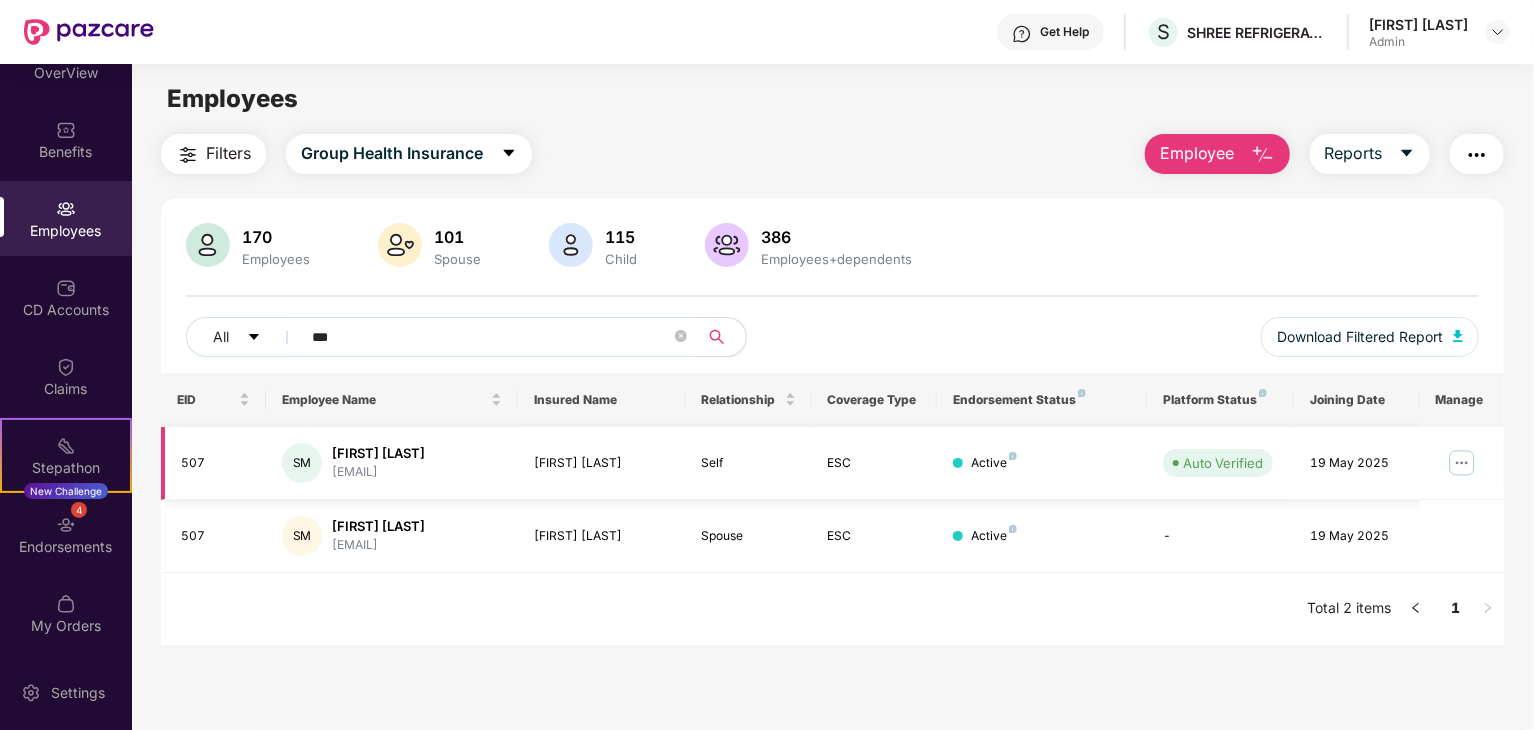 type on "***" 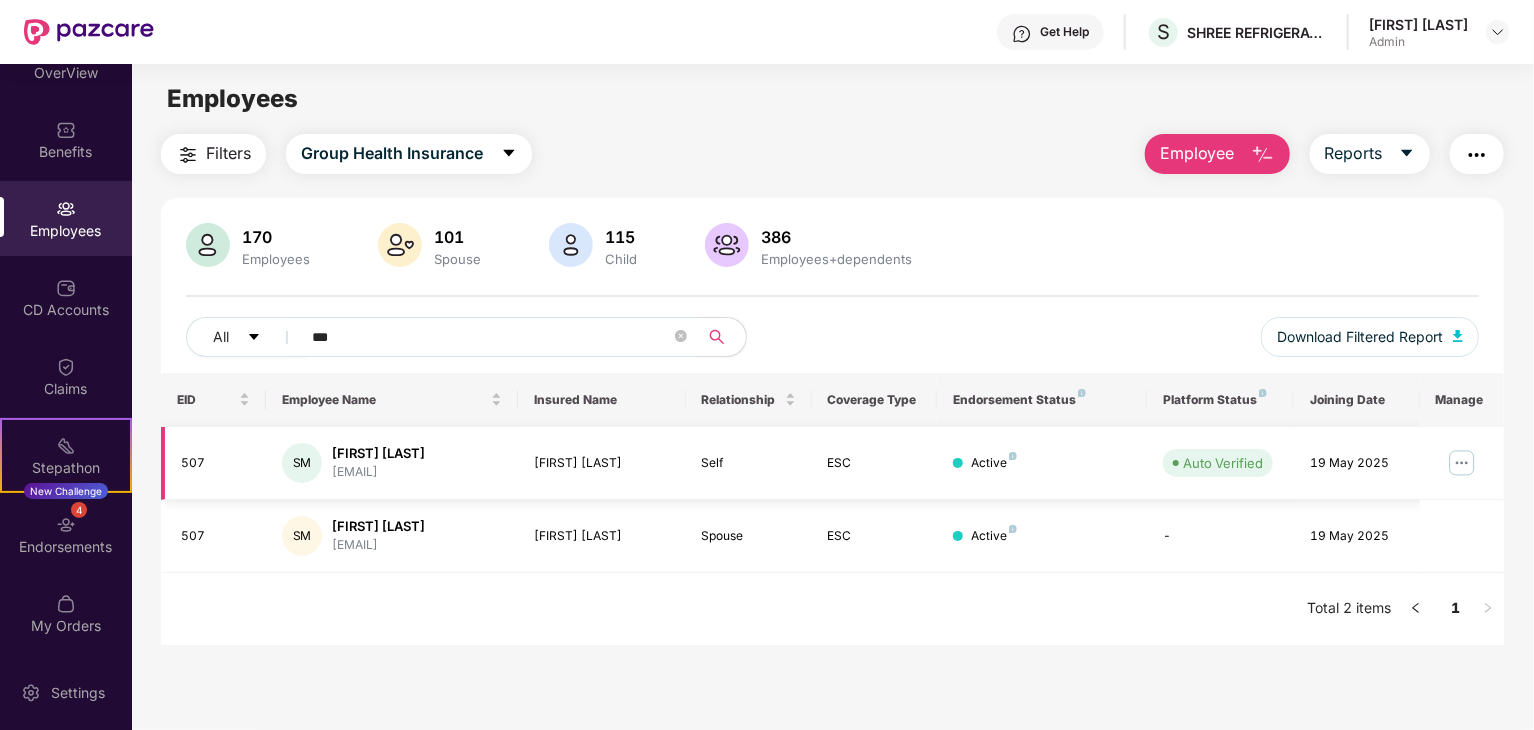 click at bounding box center [1462, 463] 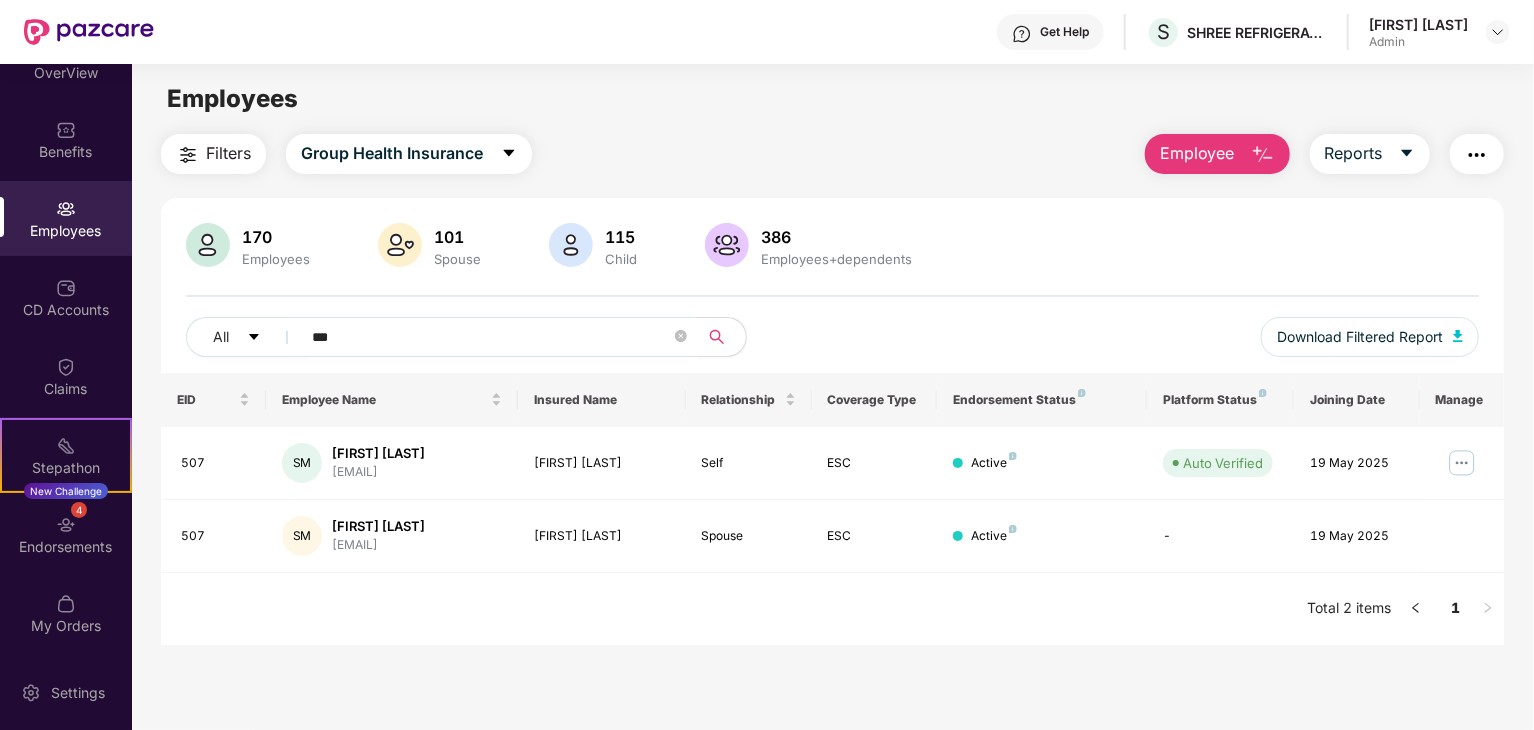 click on "Employee" at bounding box center [1217, 154] 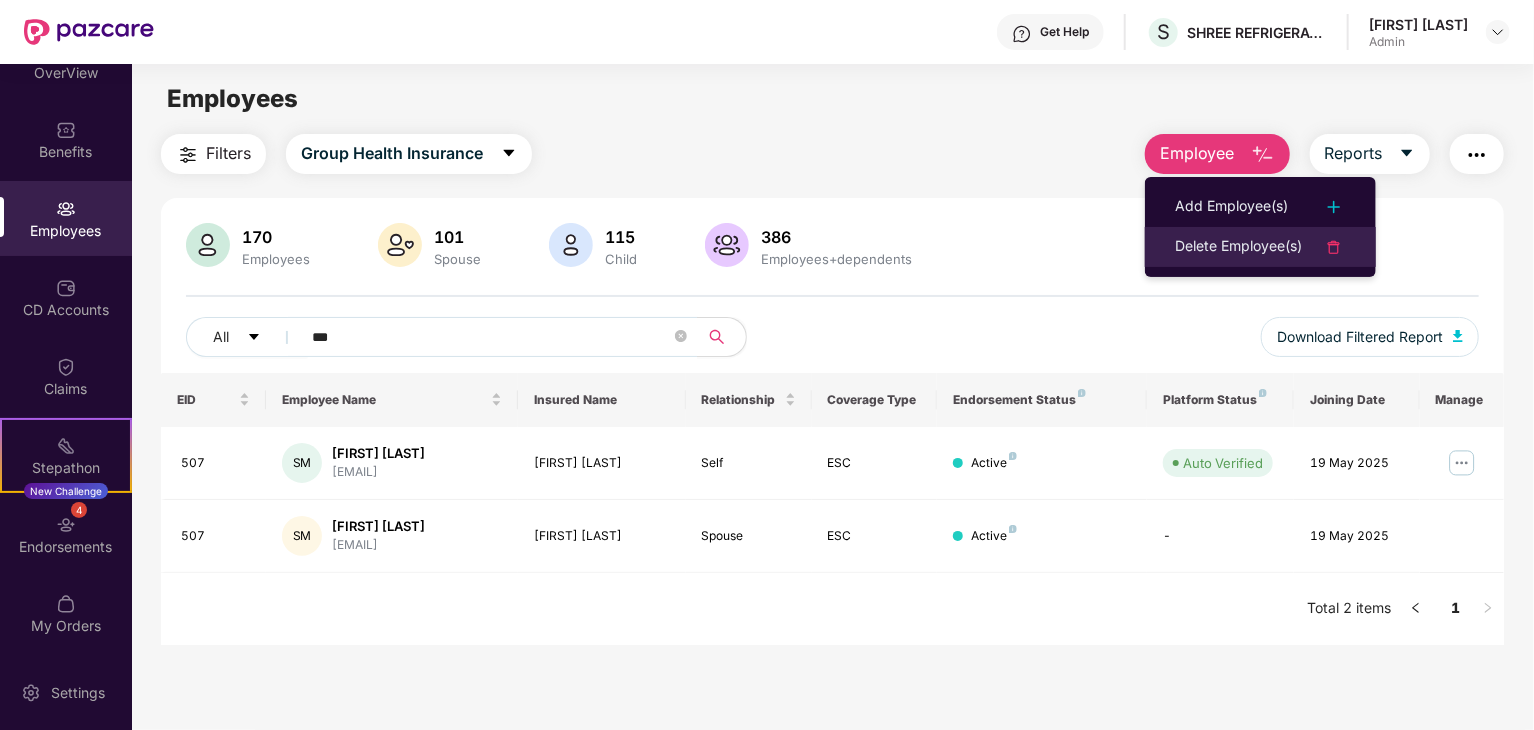 click on "Delete Employee(s)" at bounding box center (1238, 247) 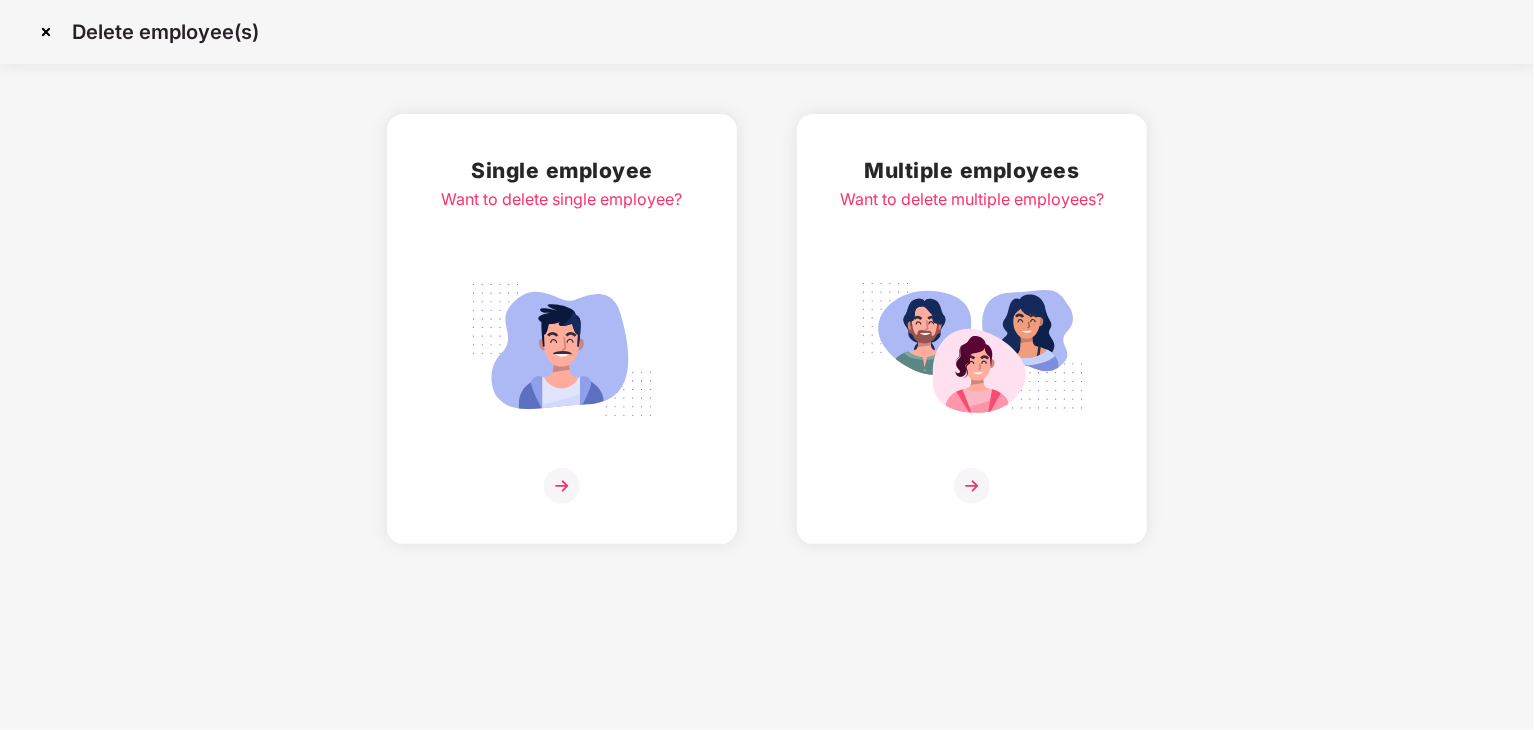 click at bounding box center (562, 486) 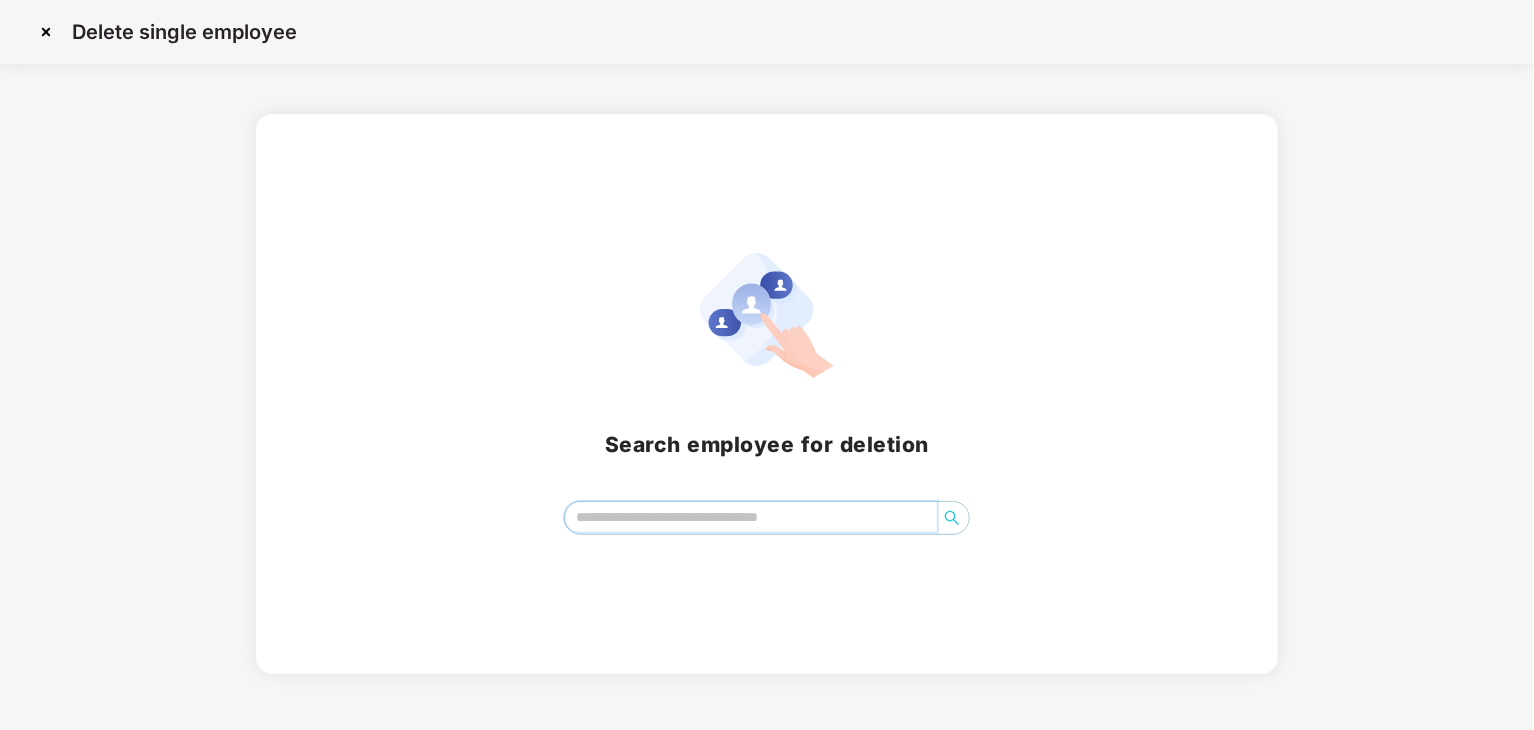 click at bounding box center (751, 517) 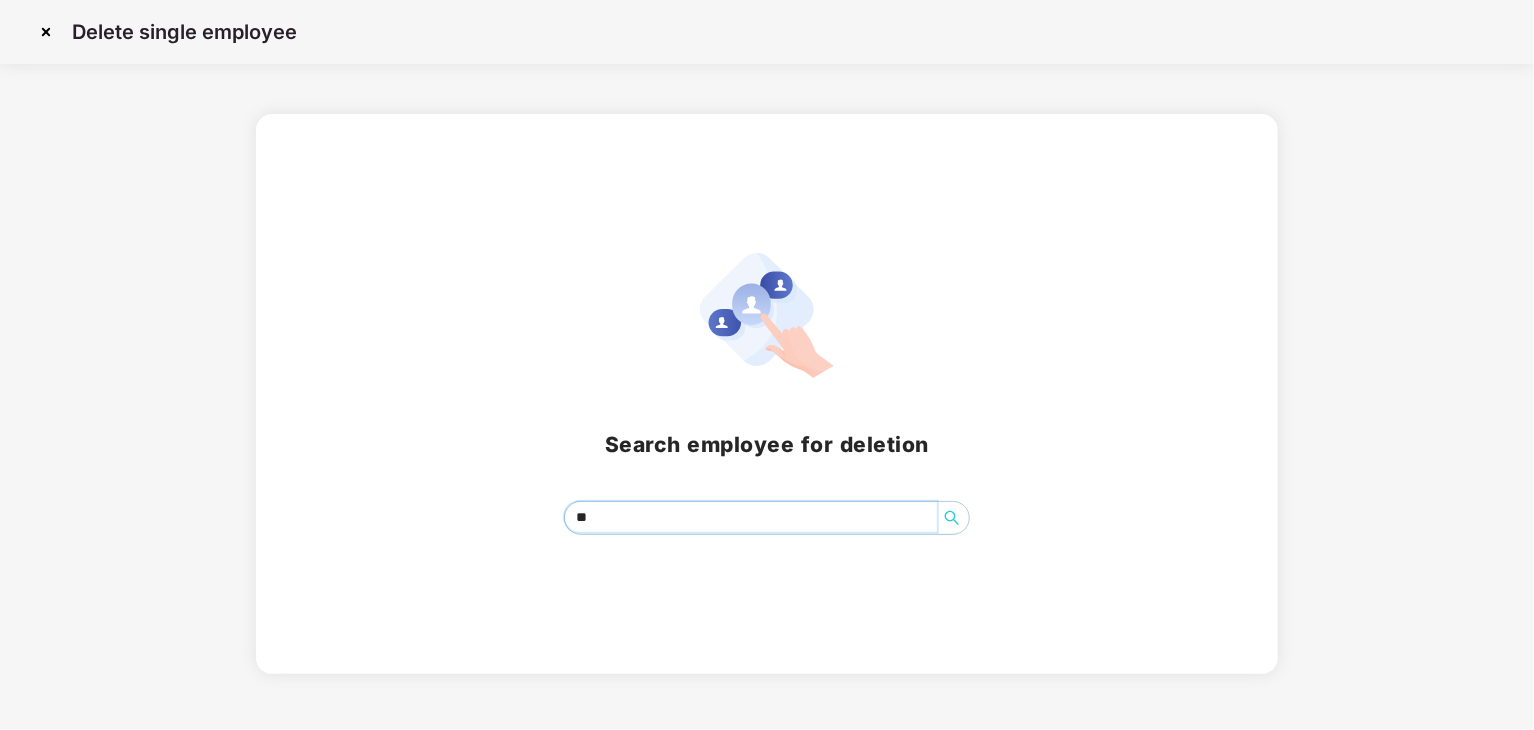 type on "***" 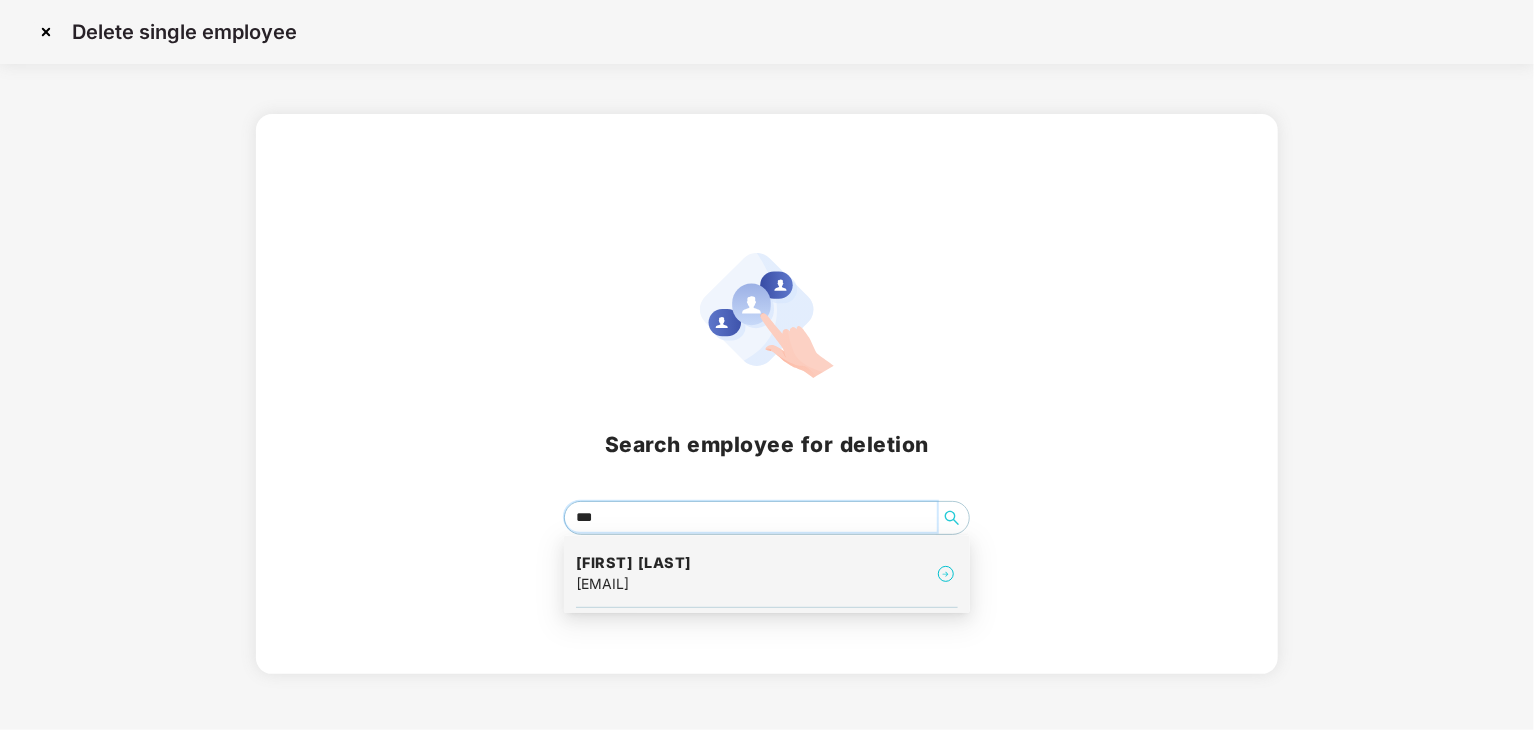 click on "[FIRST] [LAST]" at bounding box center (634, 563) 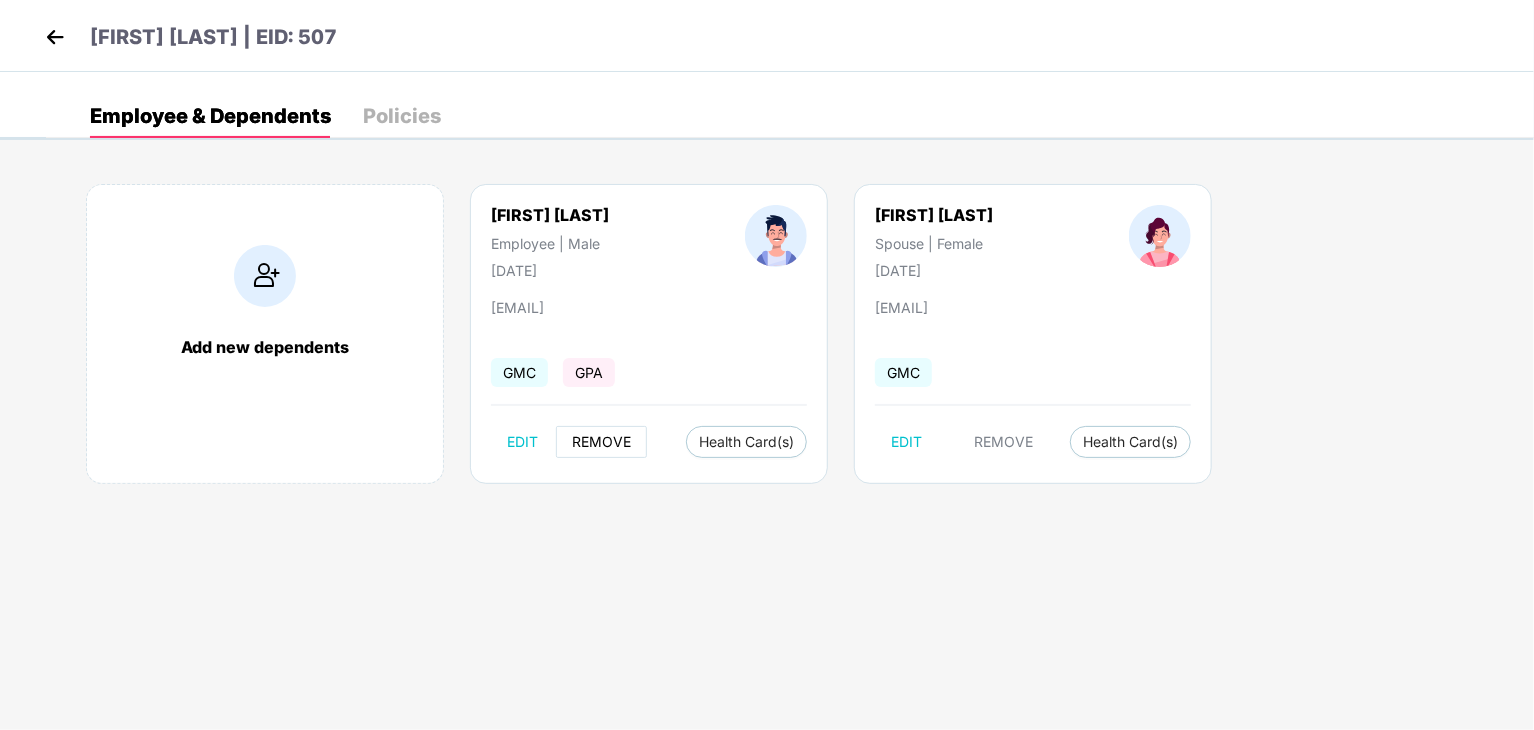 click on "REMOVE" at bounding box center (601, 442) 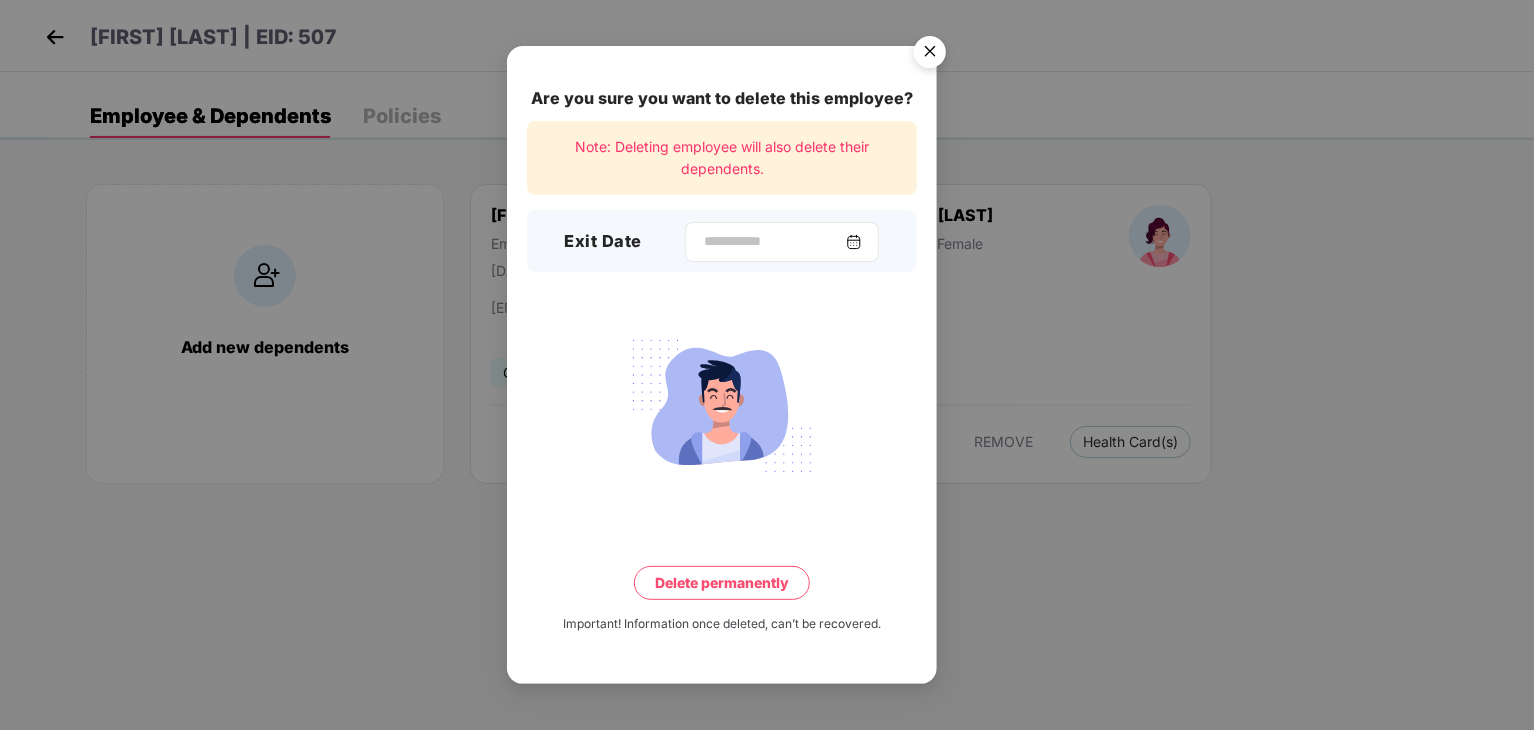 click at bounding box center [782, 242] 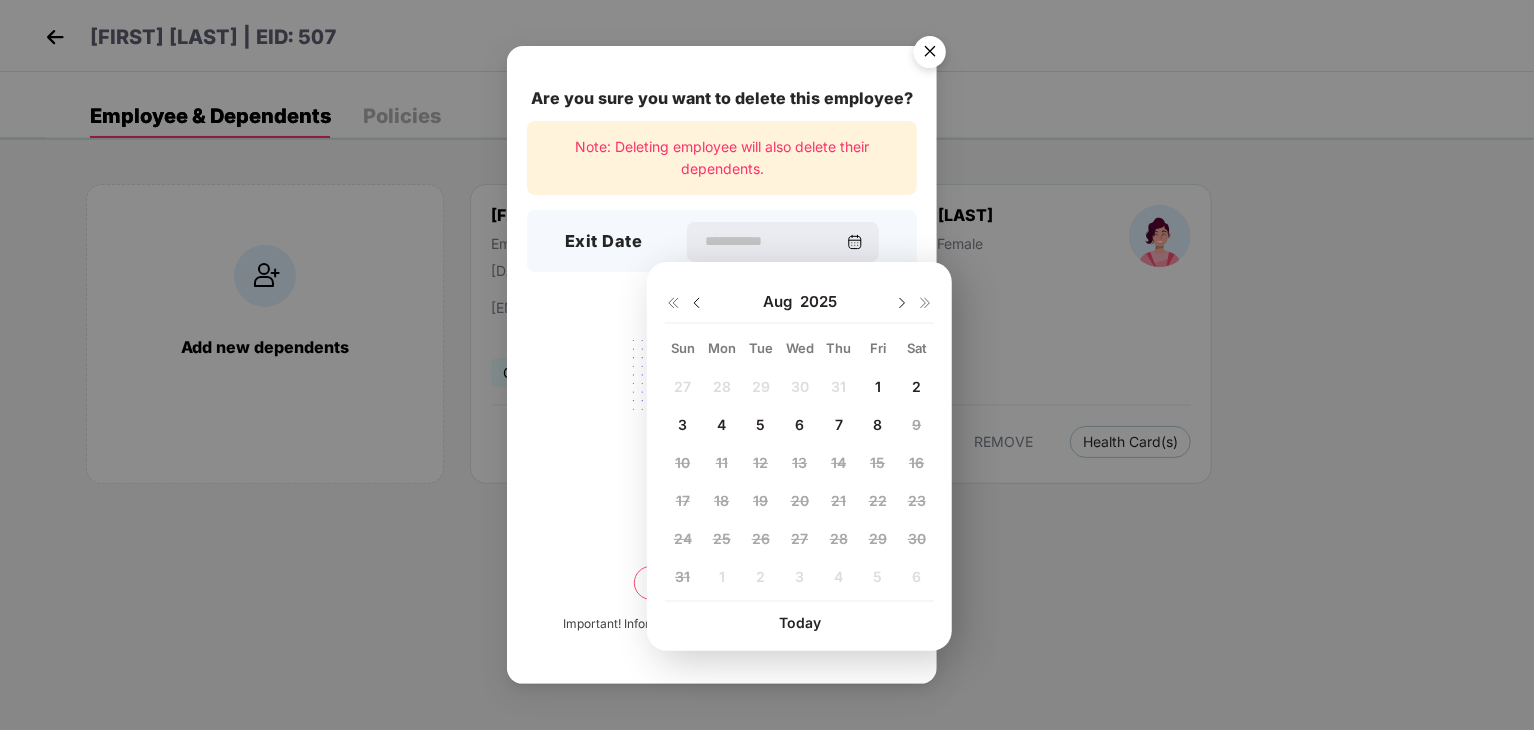 click on "27   28   29   30   31   1   2   3   4   5   6   7   8   9   10   11   12   13   14   15   16   17   18   19   20   21   22   23   24   25   26   27   28   29   30   31   1   2   3   4   5   6" at bounding box center (799, 486) 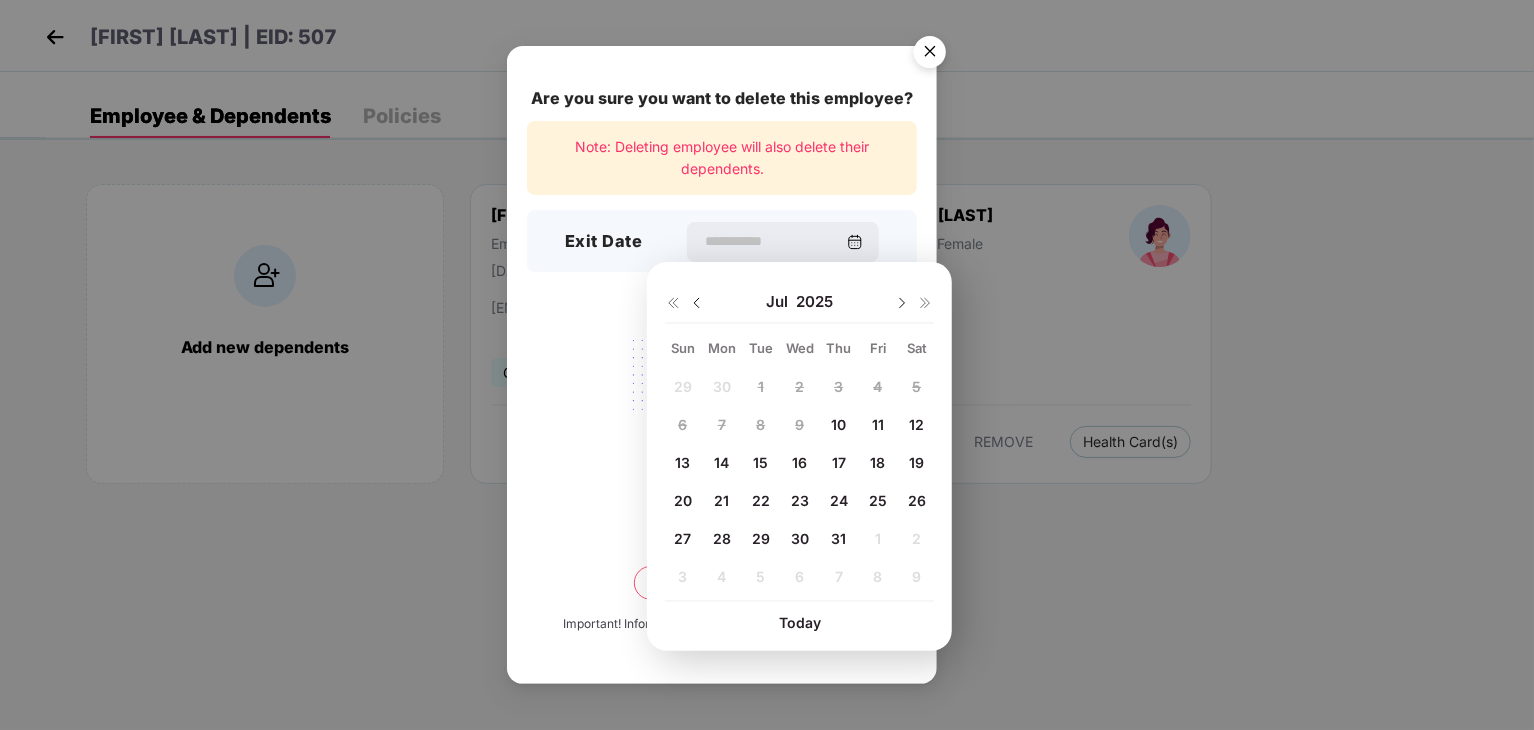 click at bounding box center (697, 303) 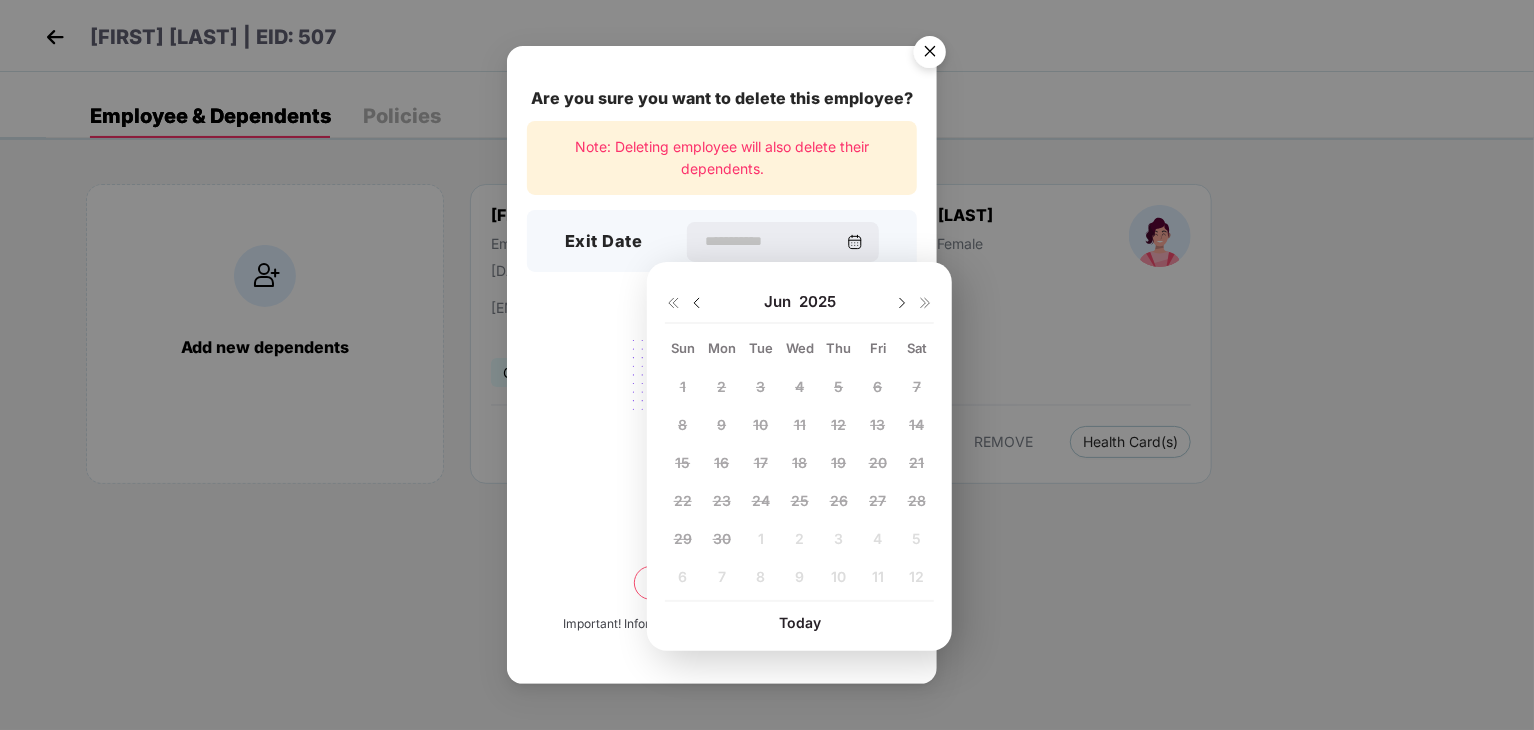 click at bounding box center (697, 303) 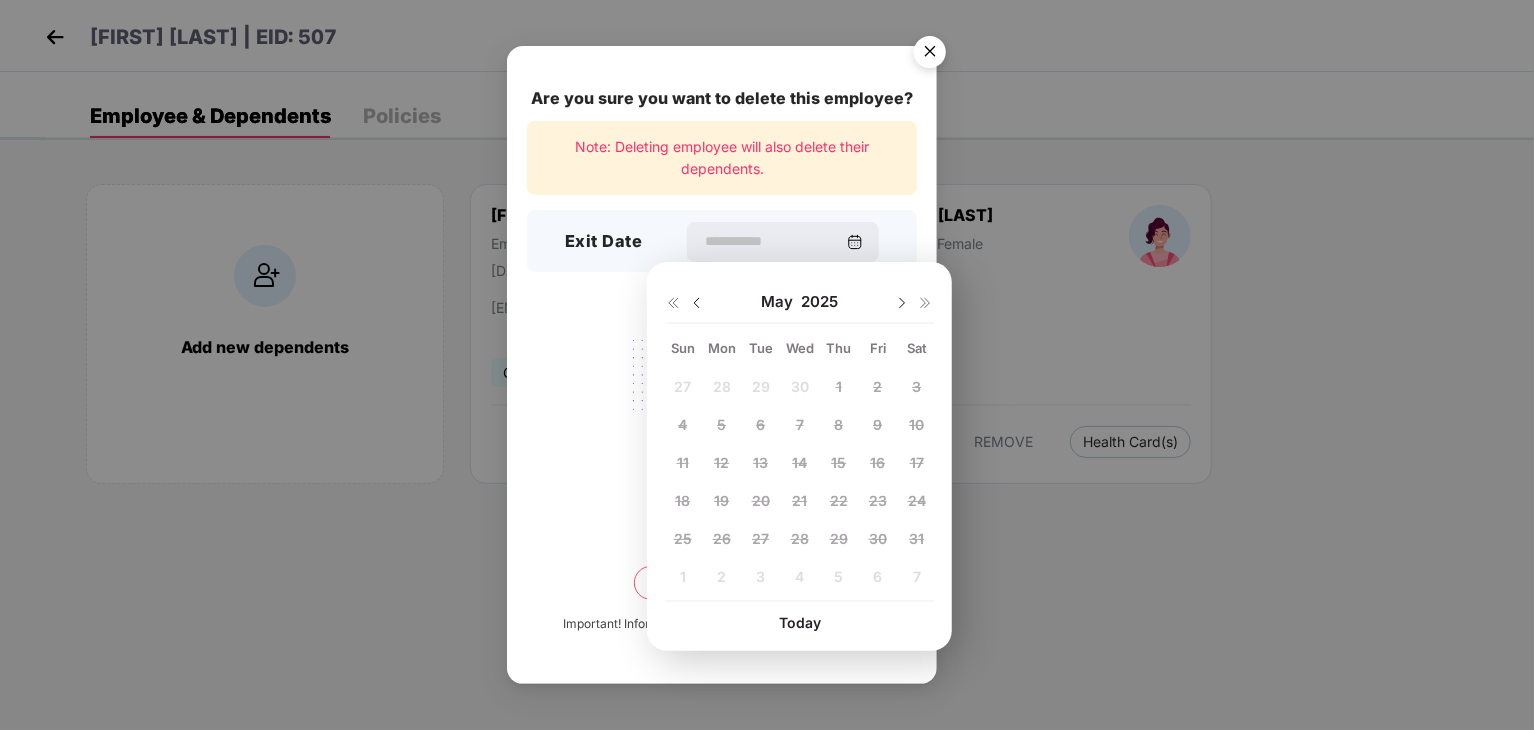 click at bounding box center (902, 303) 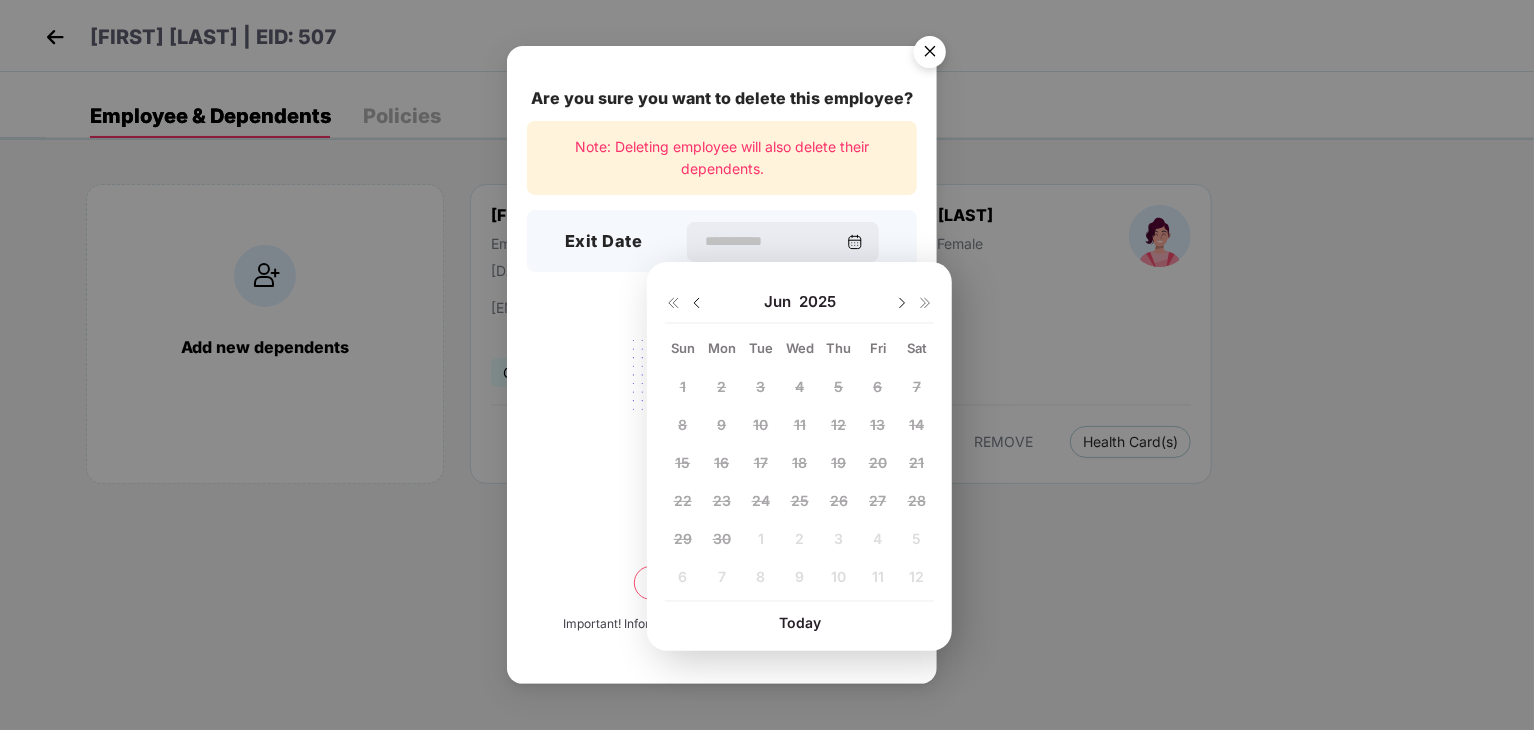 click at bounding box center [926, 303] 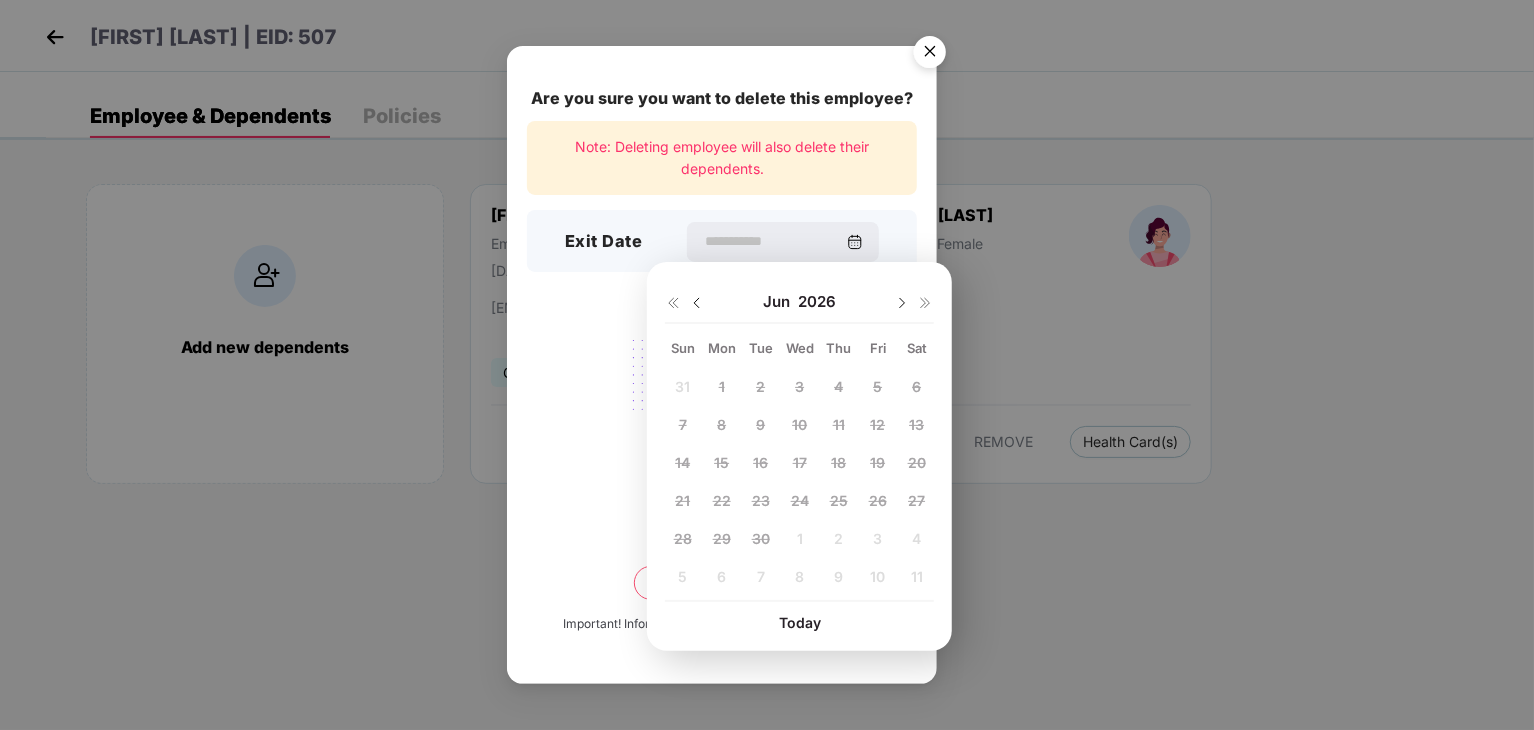 click at bounding box center (926, 303) 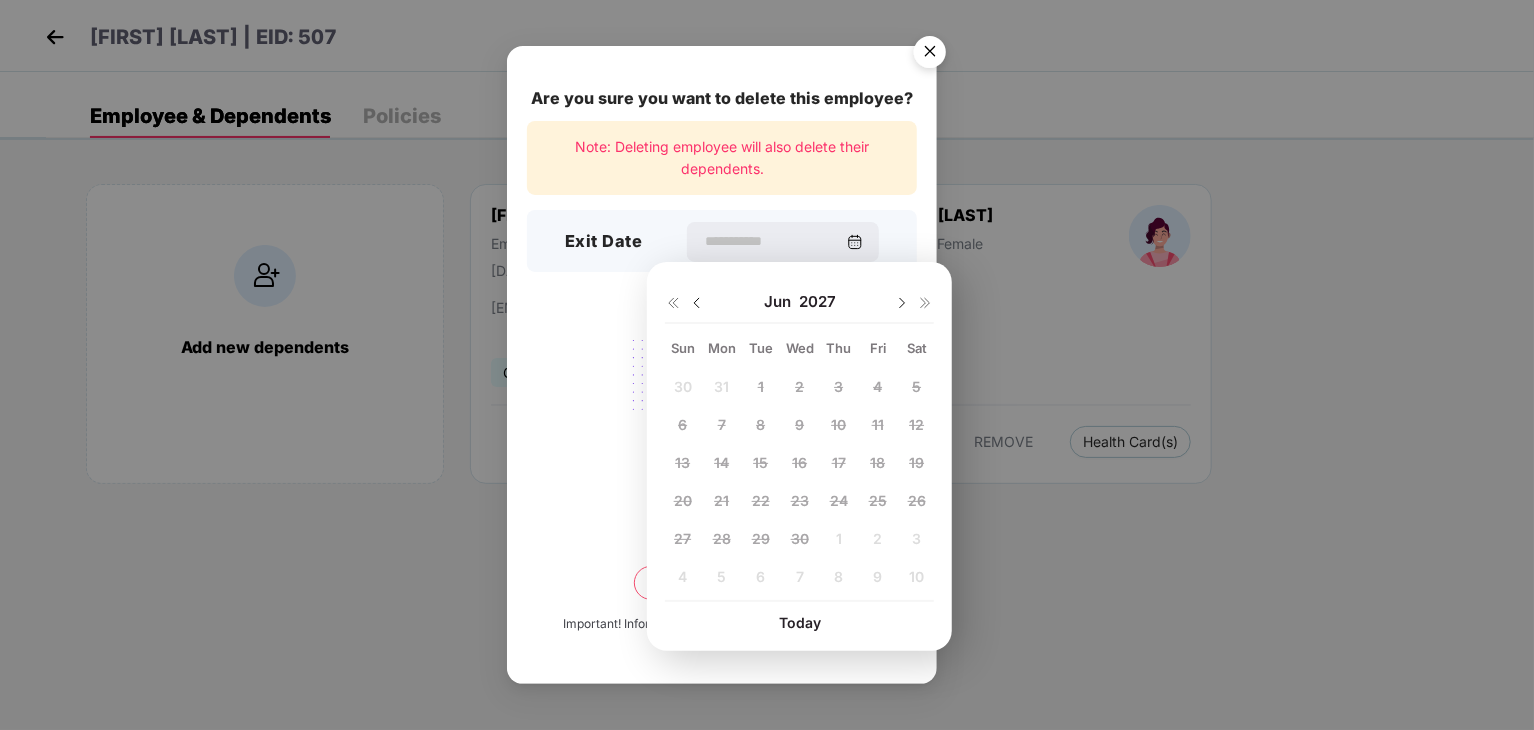 click at bounding box center (926, 303) 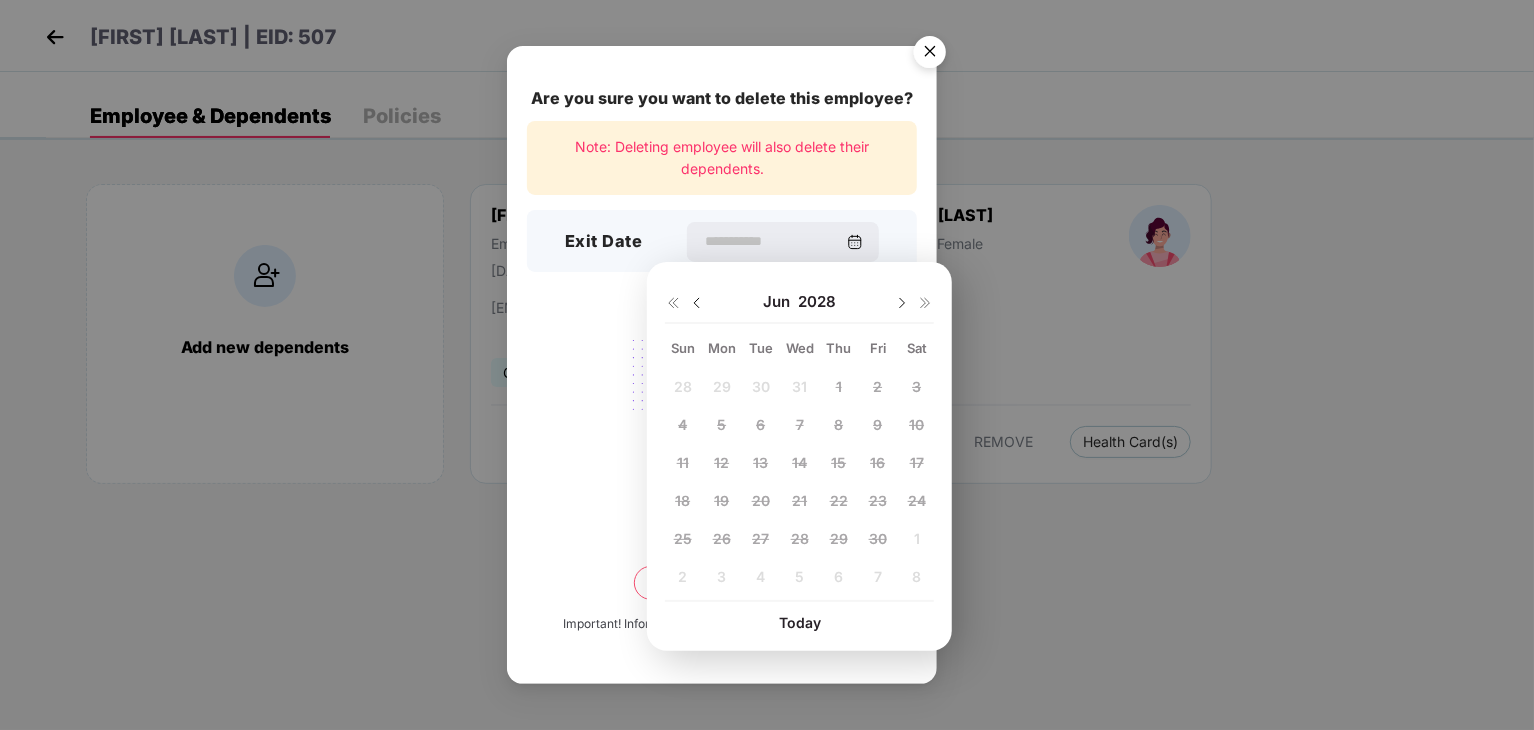 click on "2028" at bounding box center (817, 302) 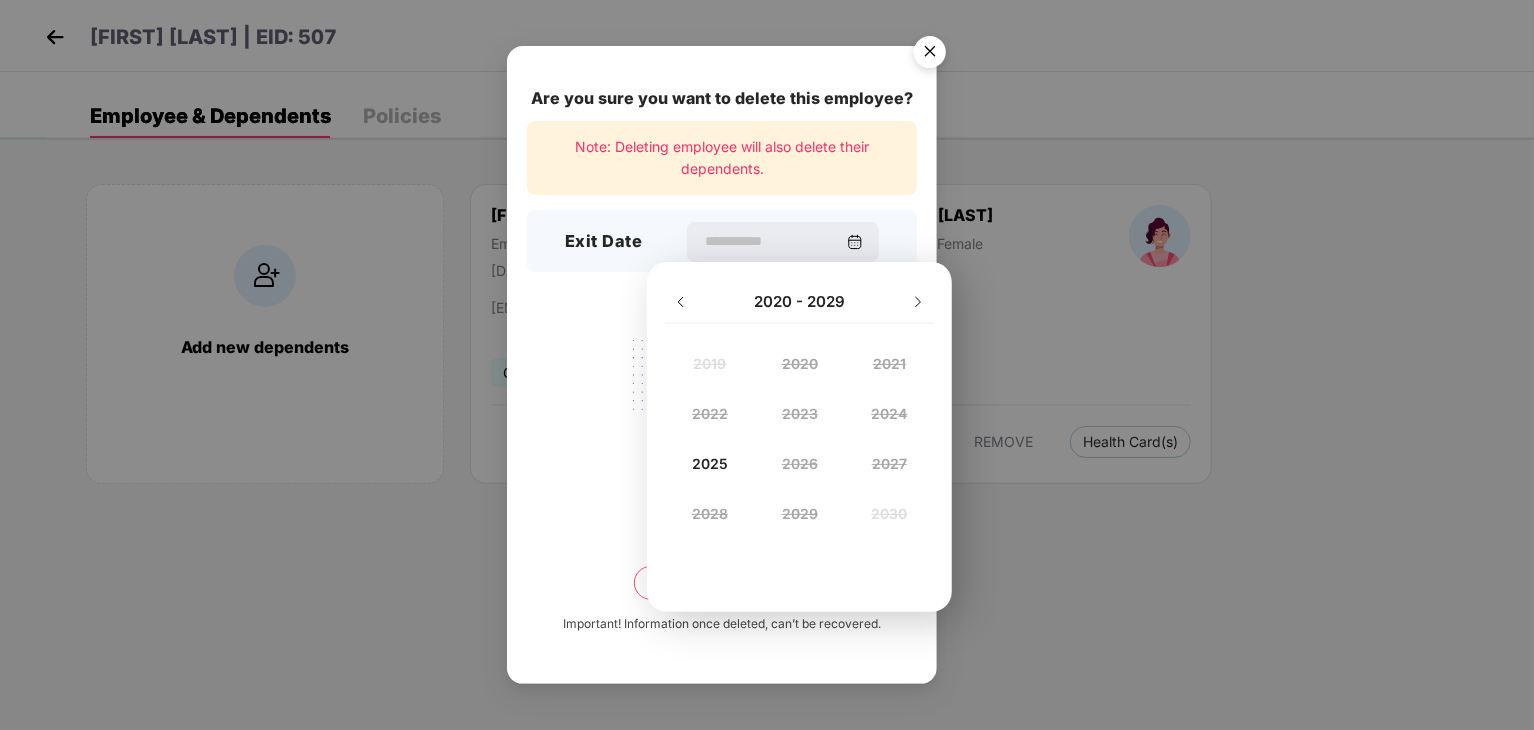 click on "2026" at bounding box center [800, 464] 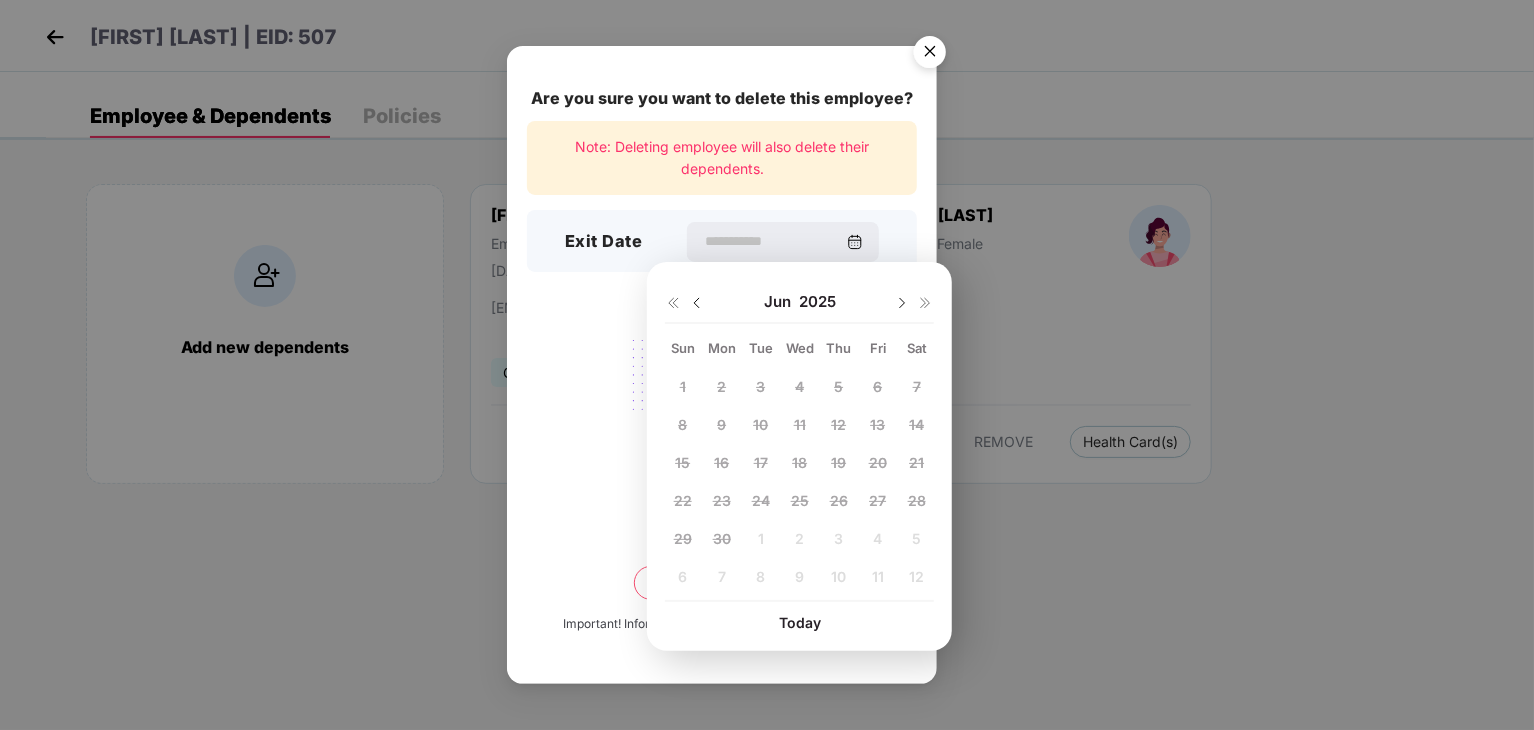 click at bounding box center [902, 303] 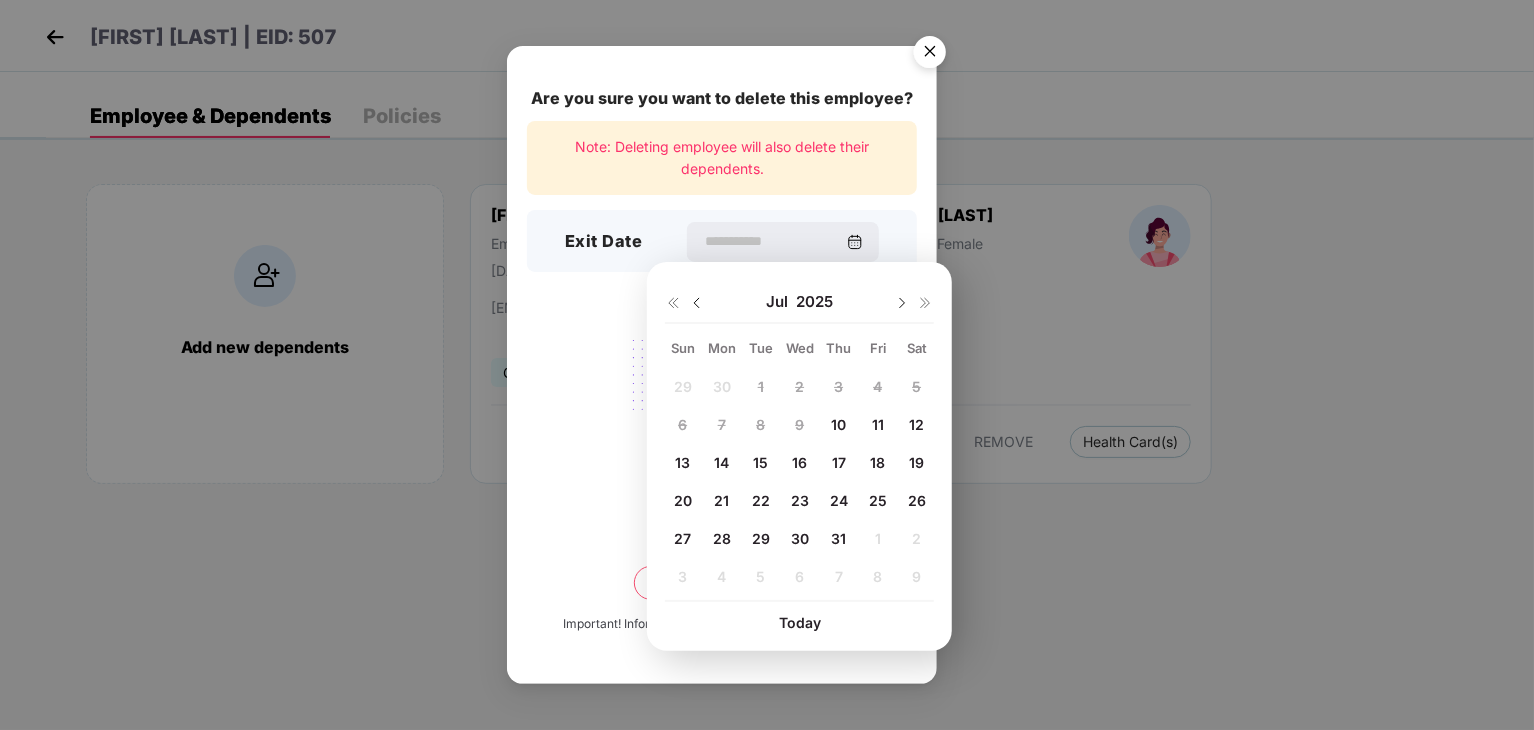 click on "31" at bounding box center [839, 539] 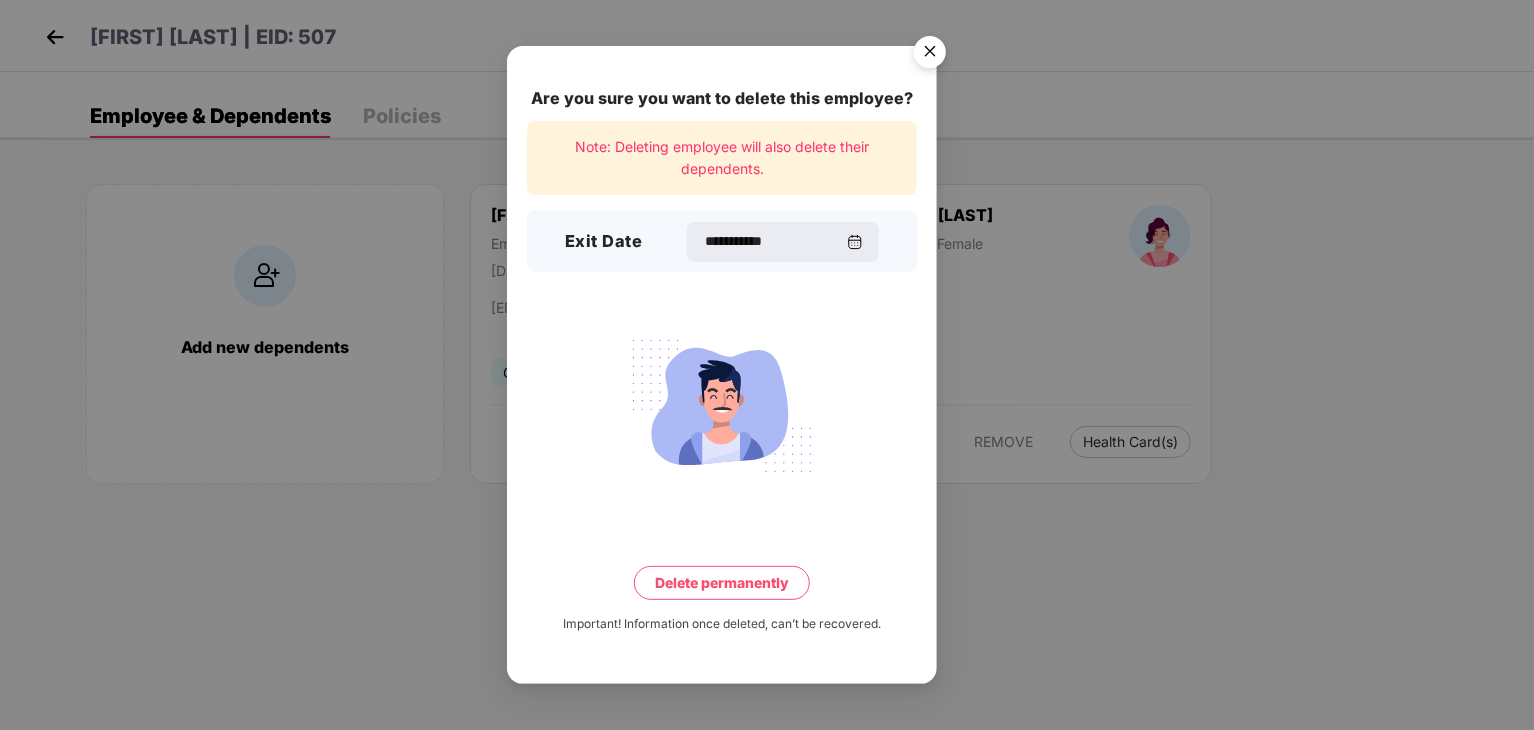 click on "Delete permanently" at bounding box center (722, 583) 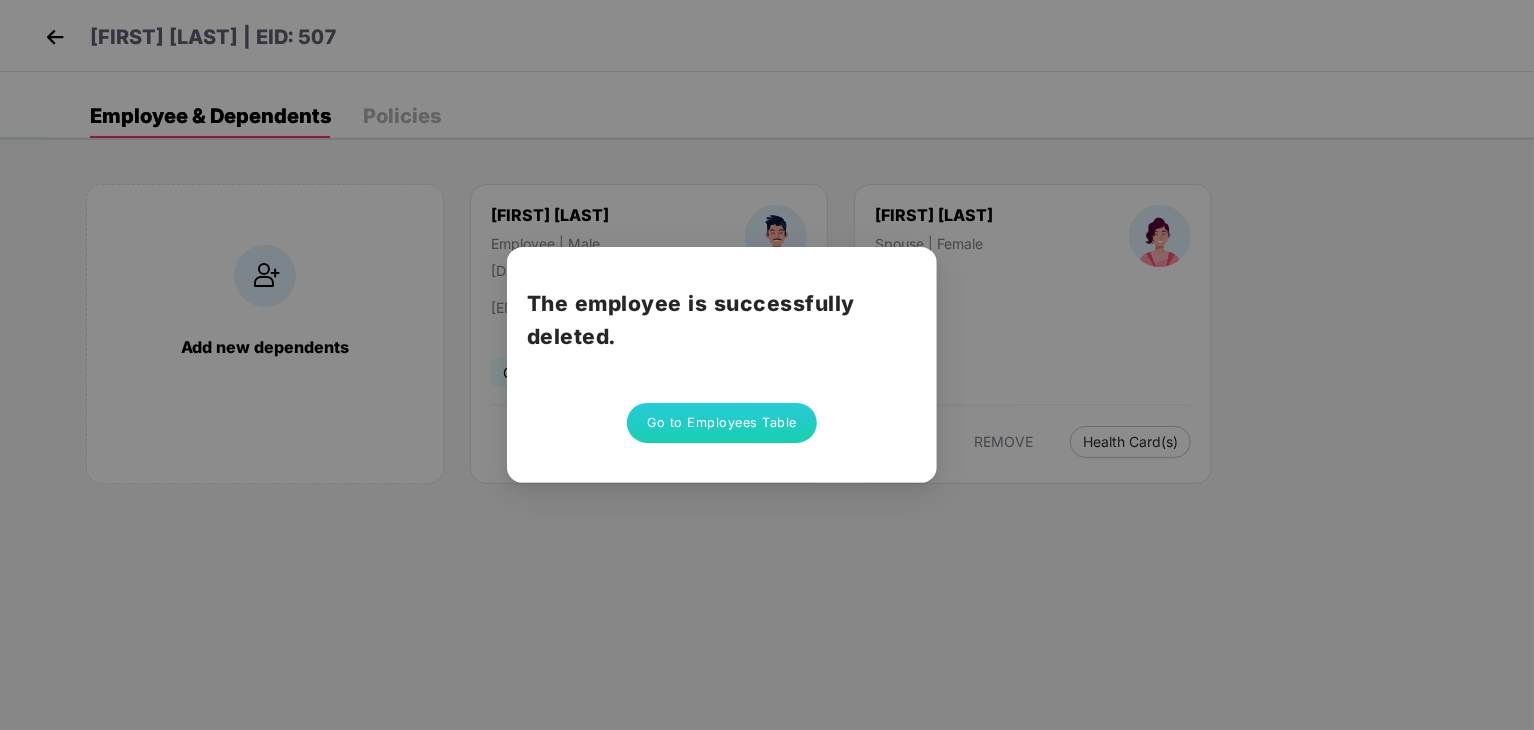 click on "Go to Employees Table" at bounding box center (722, 423) 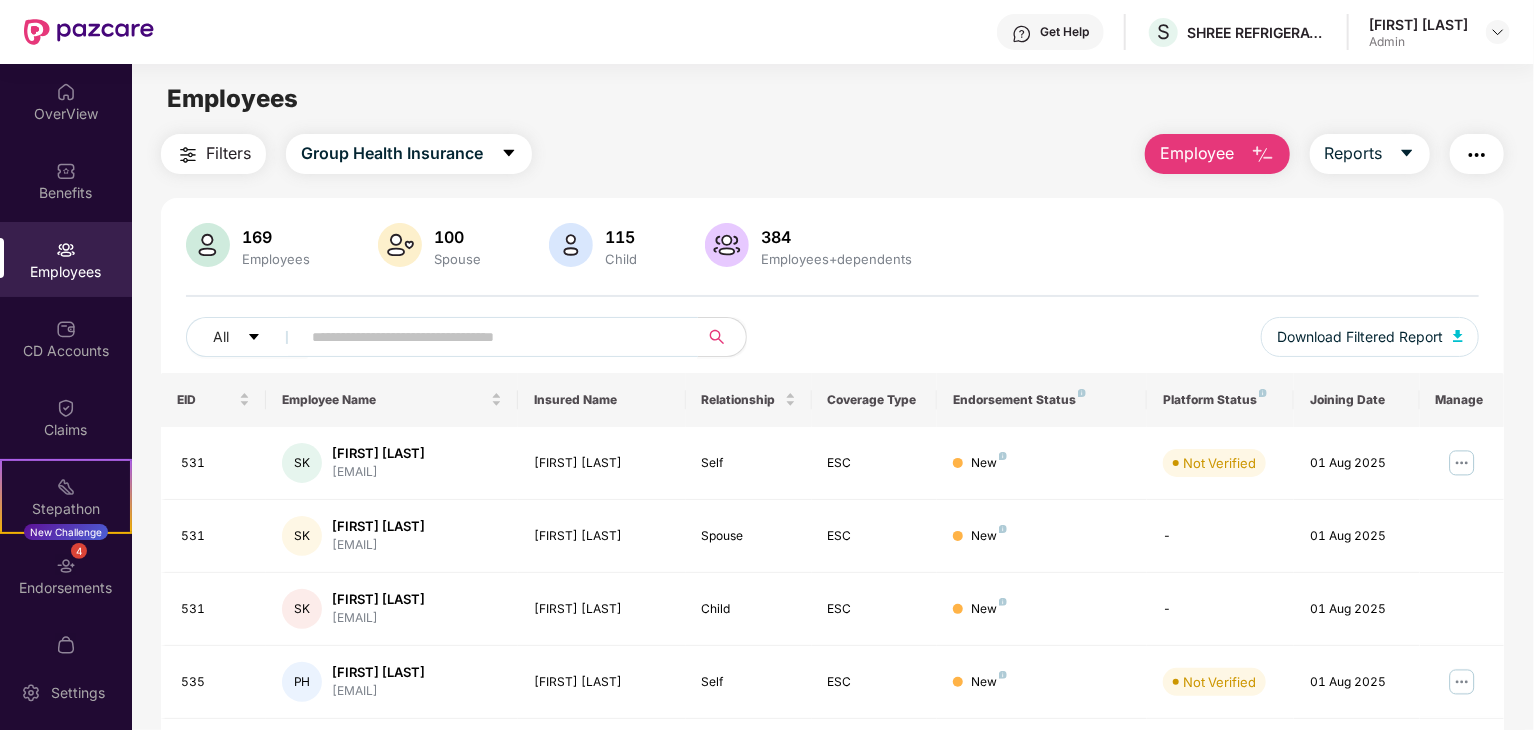 click at bounding box center [491, 337] 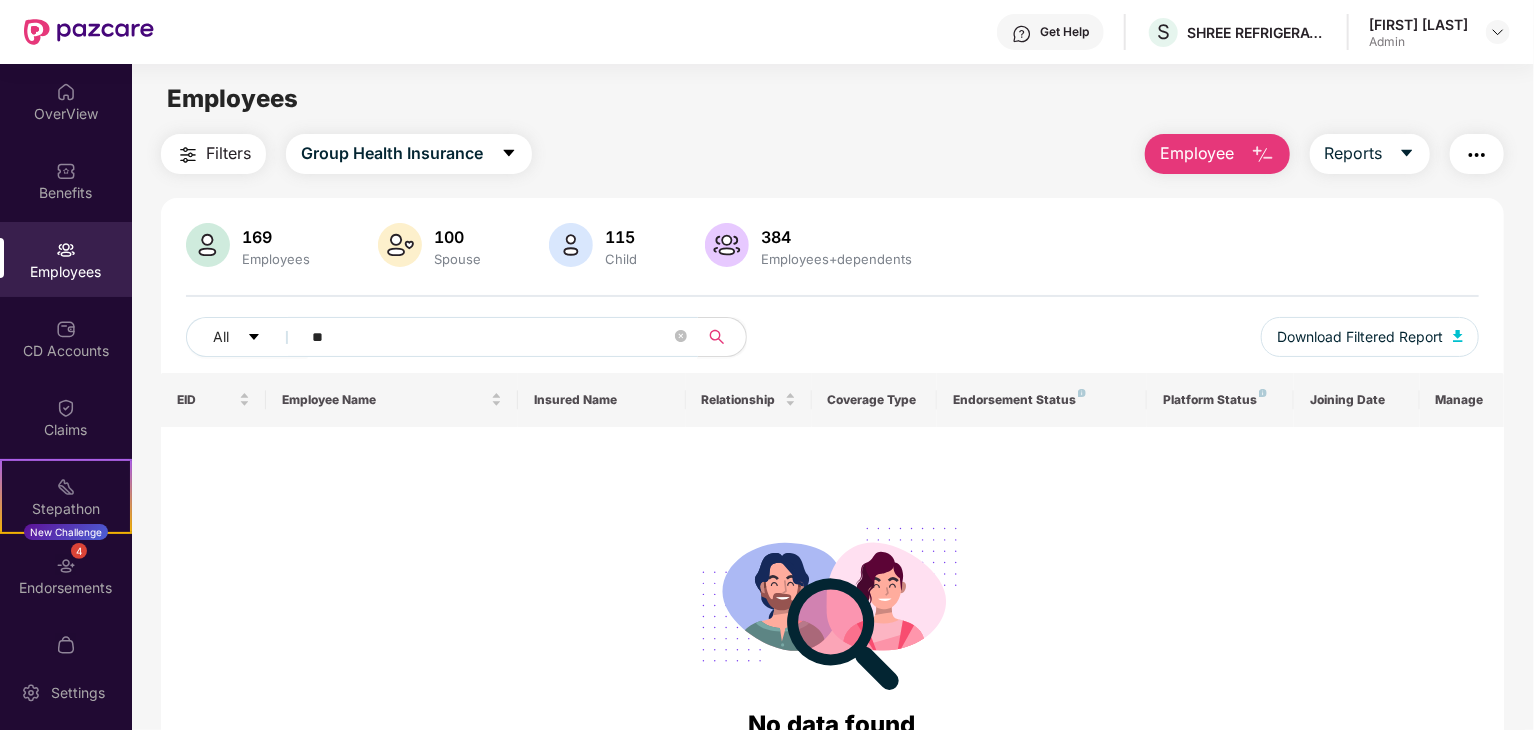 type on "**" 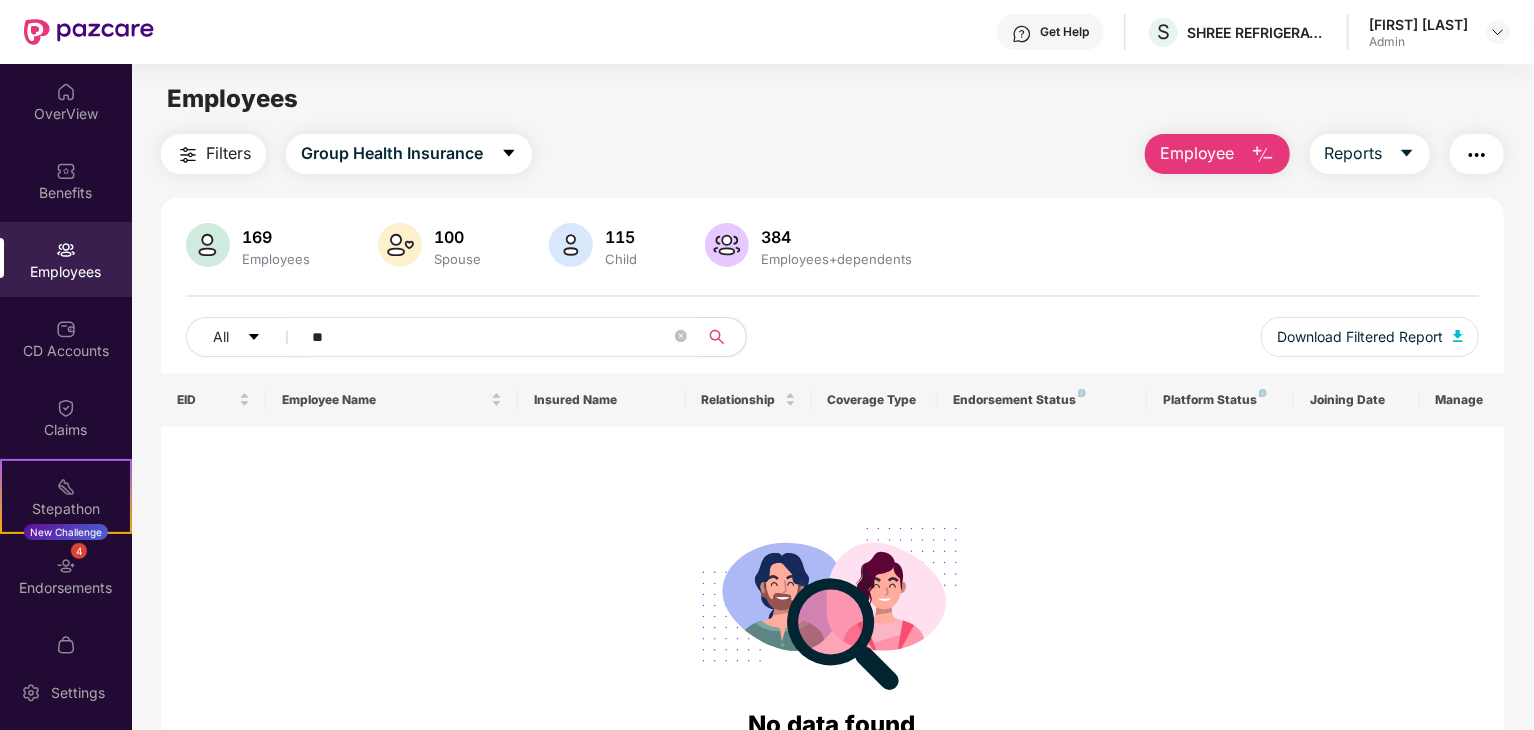 click on "Employee" at bounding box center (1197, 153) 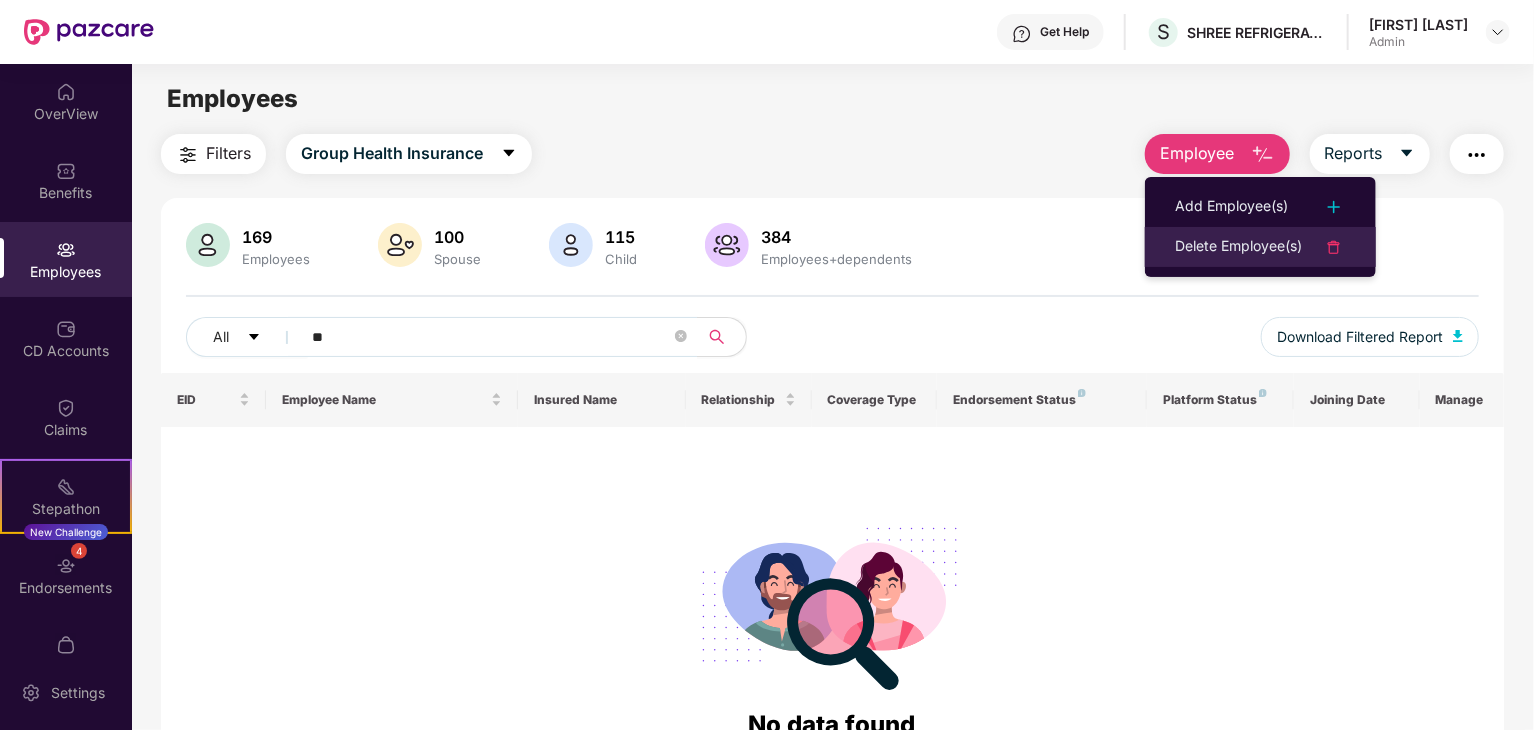 click on "Delete Employee(s)" at bounding box center [1238, 247] 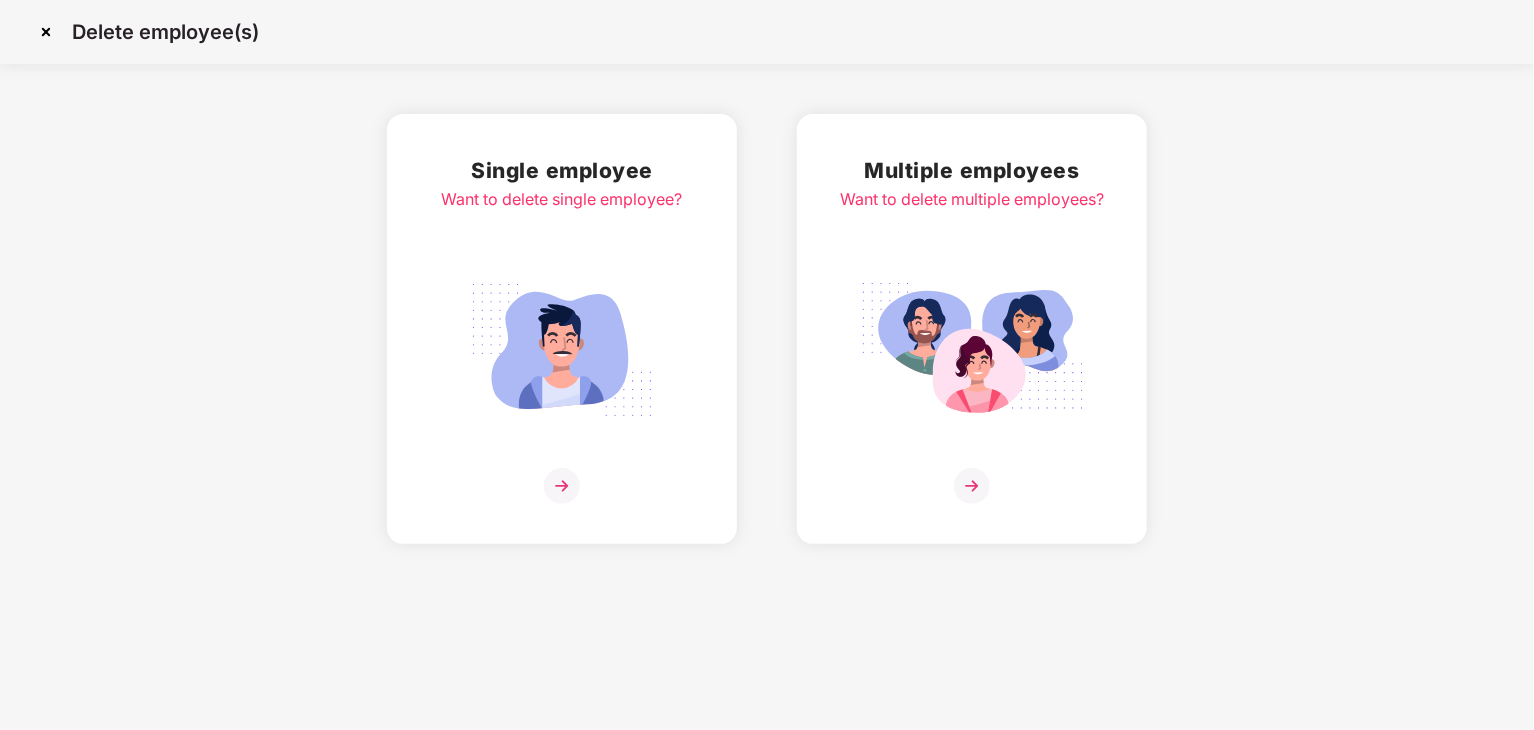 click at bounding box center [562, 486] 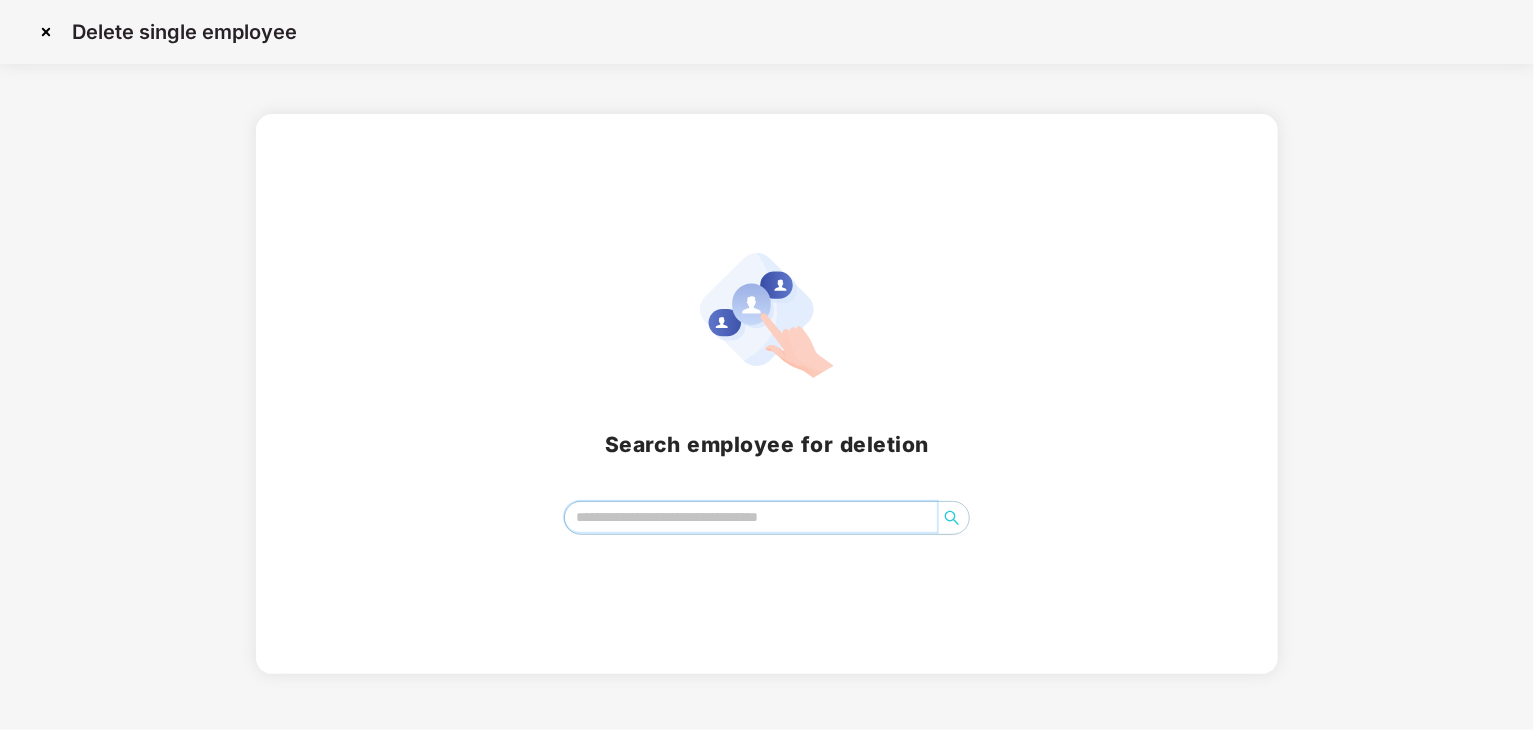 click at bounding box center [751, 517] 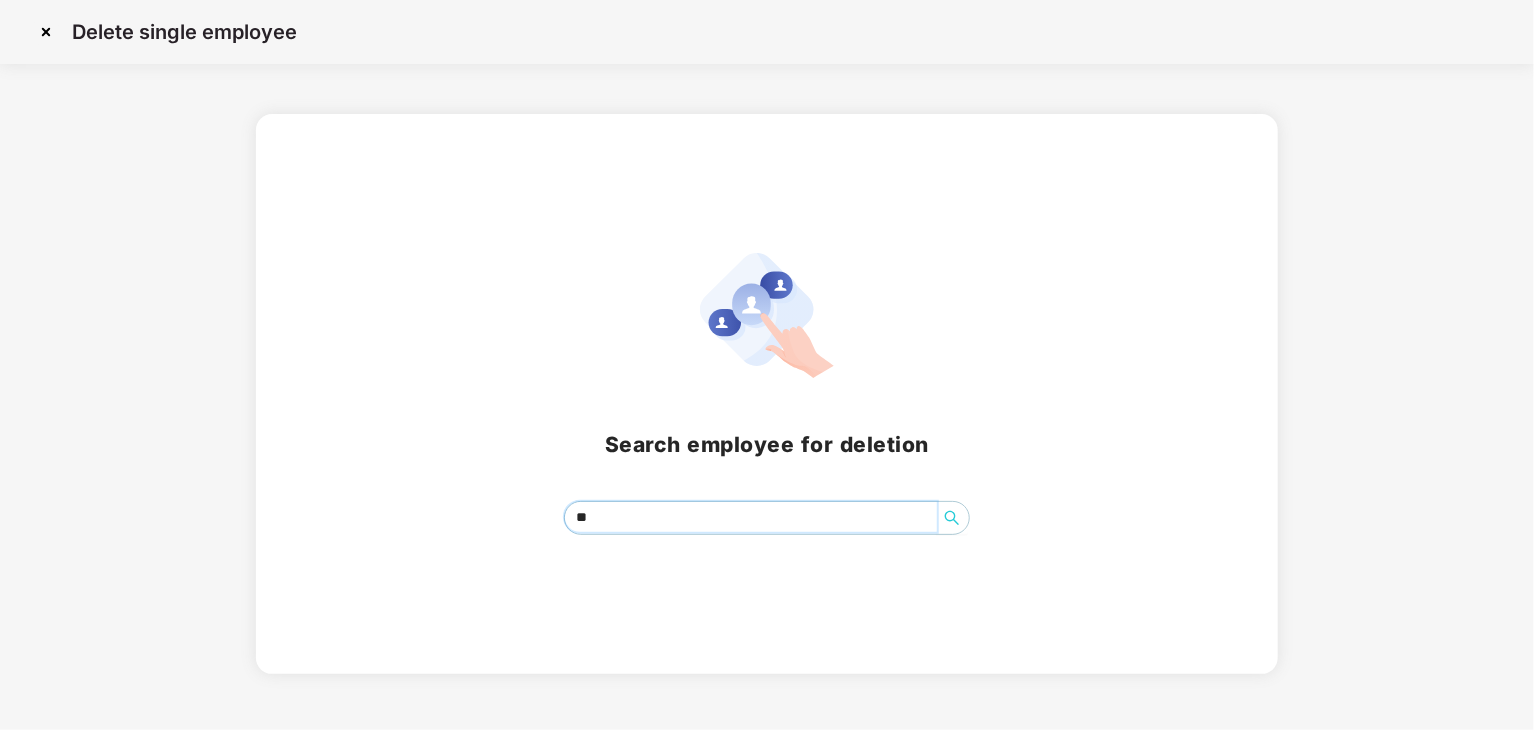 type on "*" 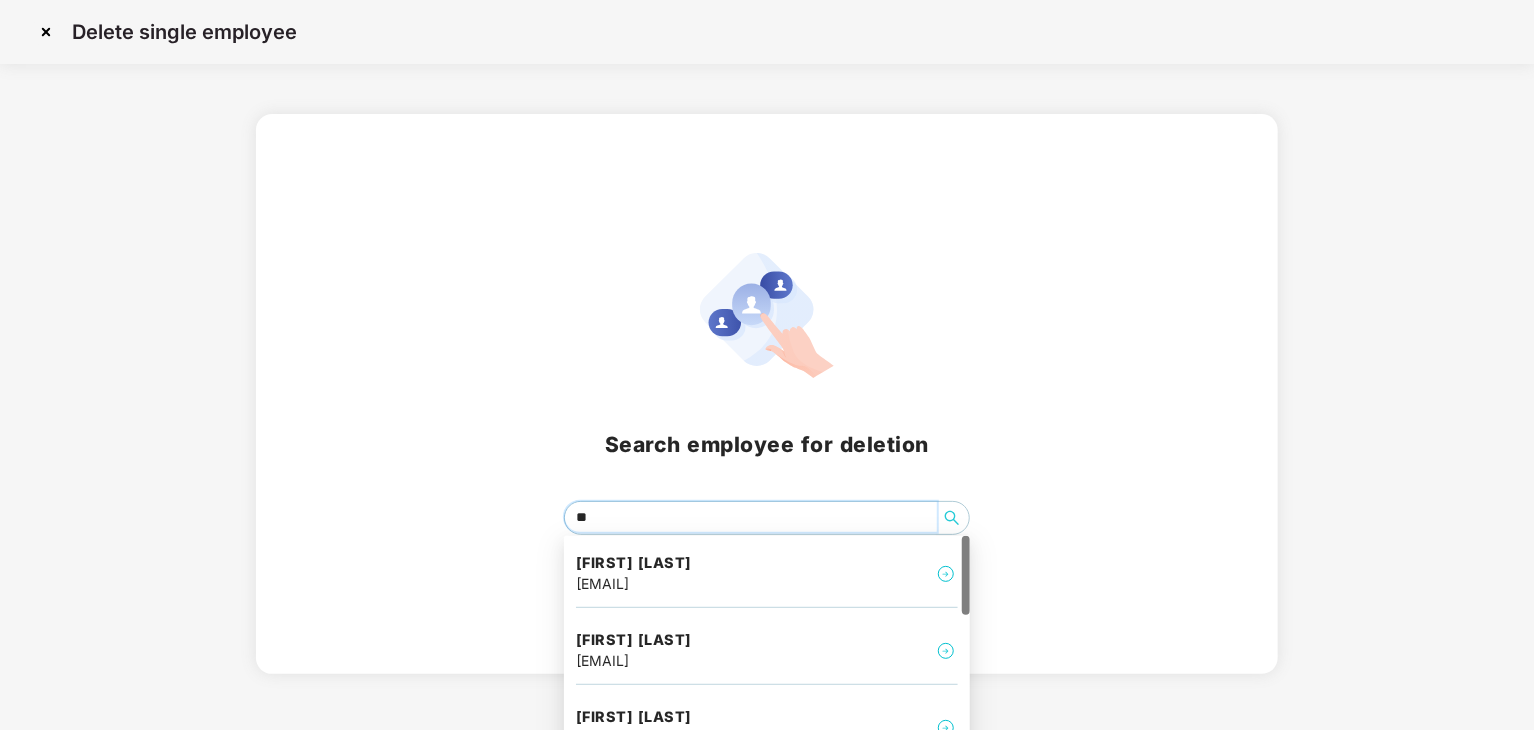 type on "***" 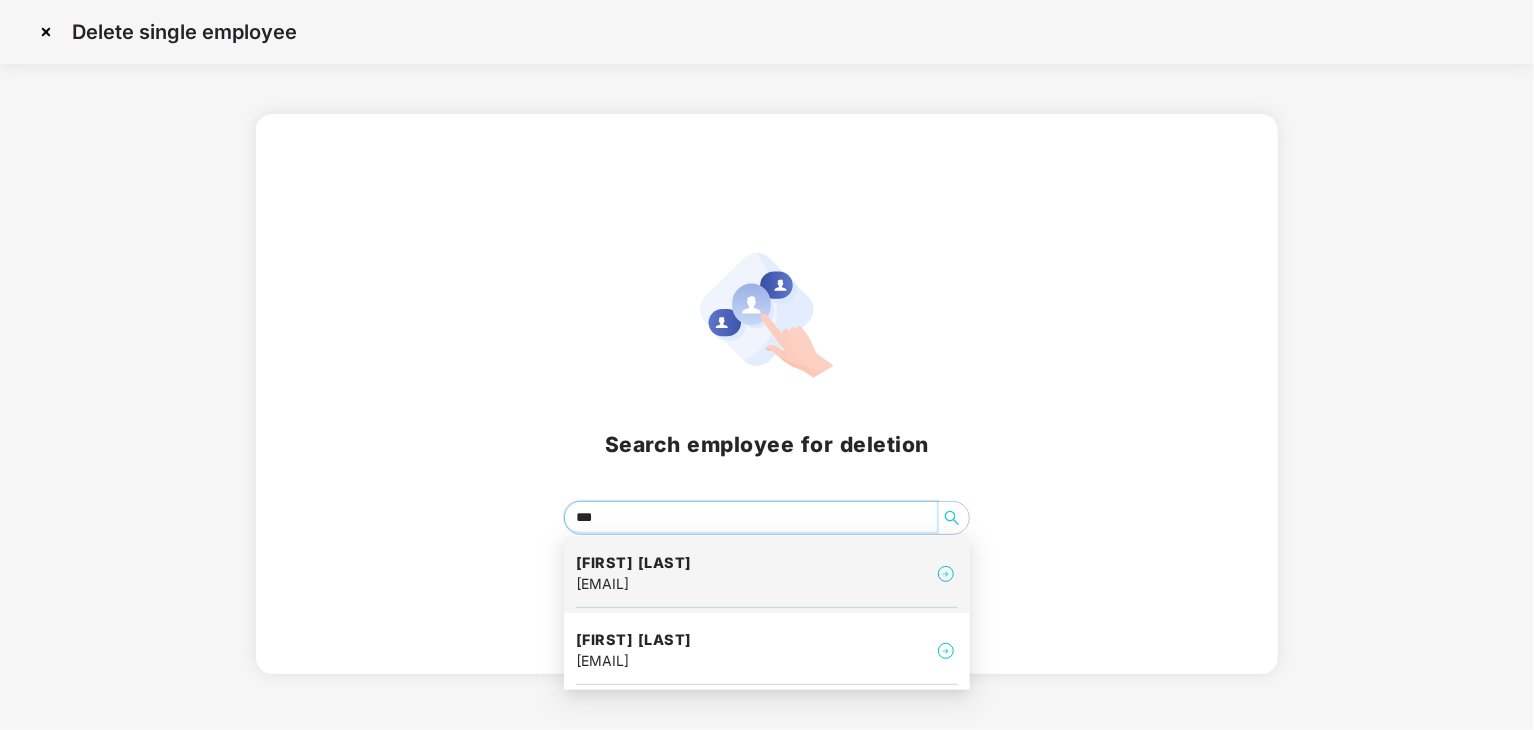 click on "[FIRST] [LAST] [EMAIL]" at bounding box center (767, 574) 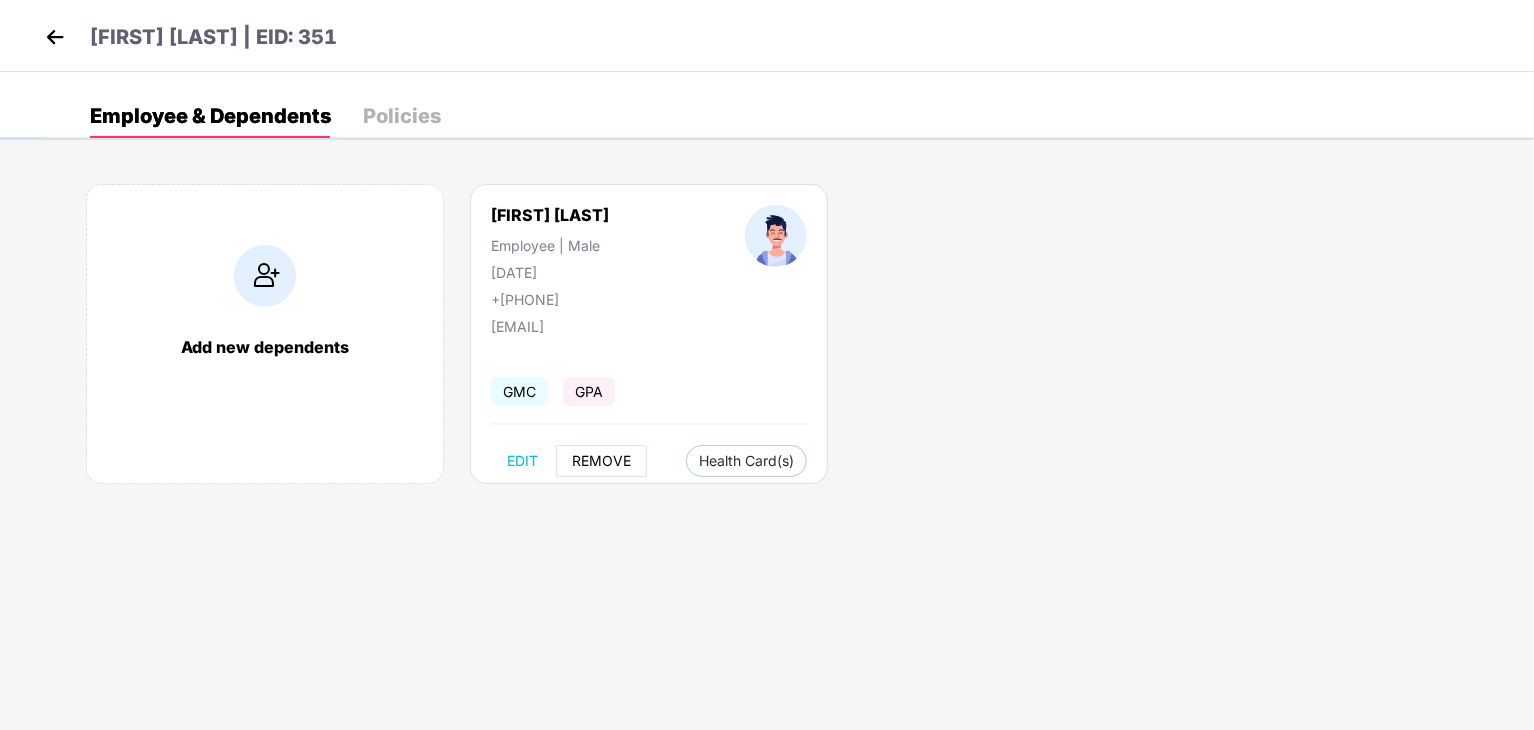 click on "REMOVE" at bounding box center [601, 461] 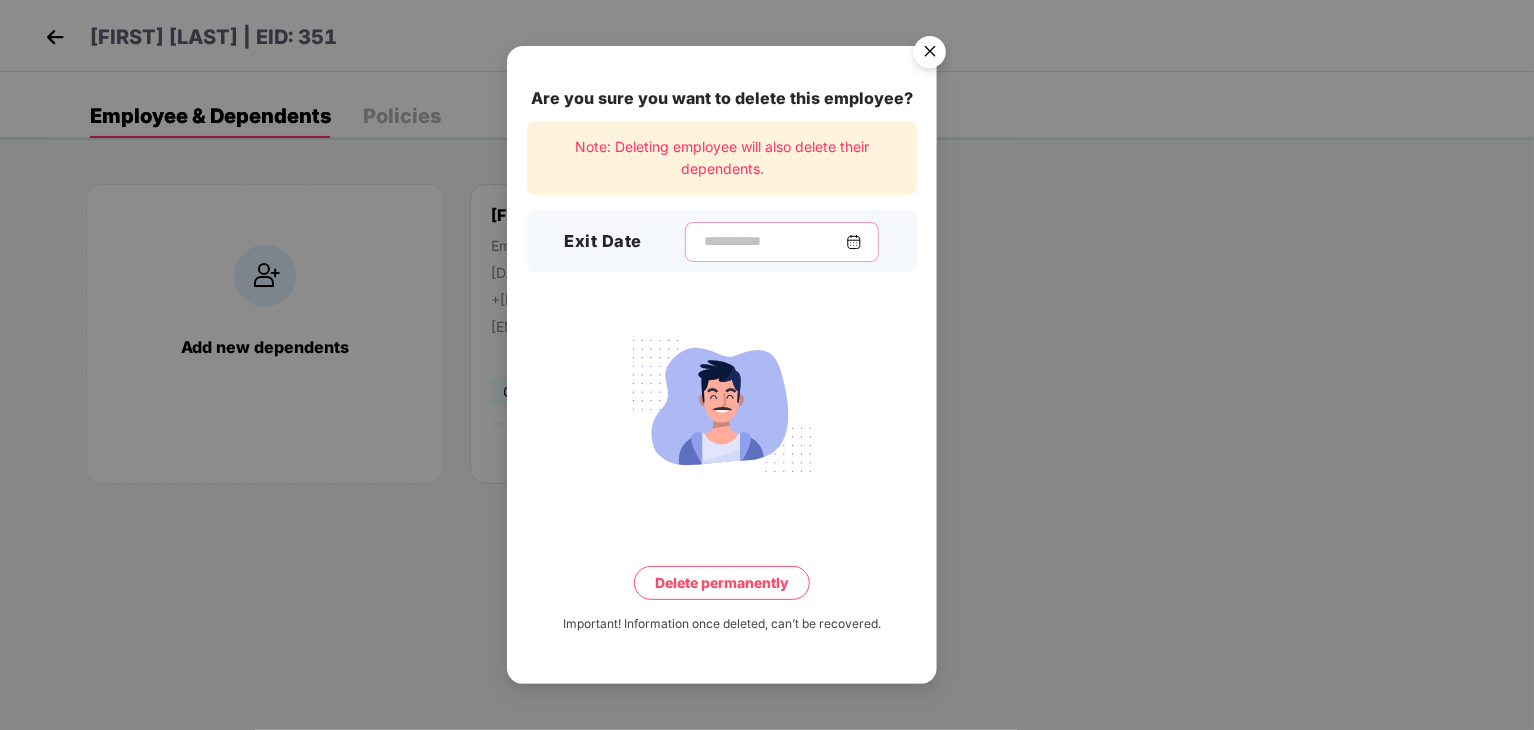 click at bounding box center (774, 241) 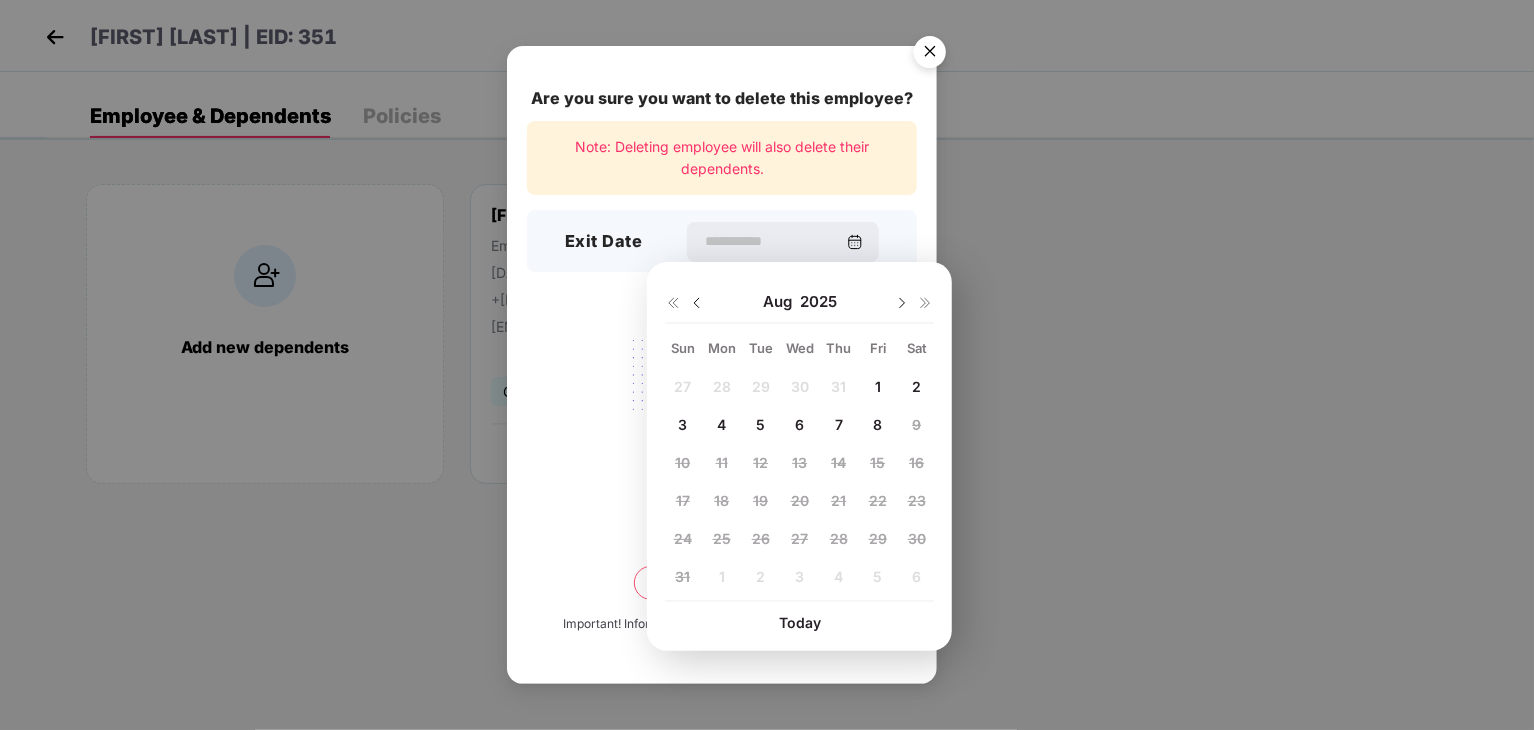click at bounding box center [697, 303] 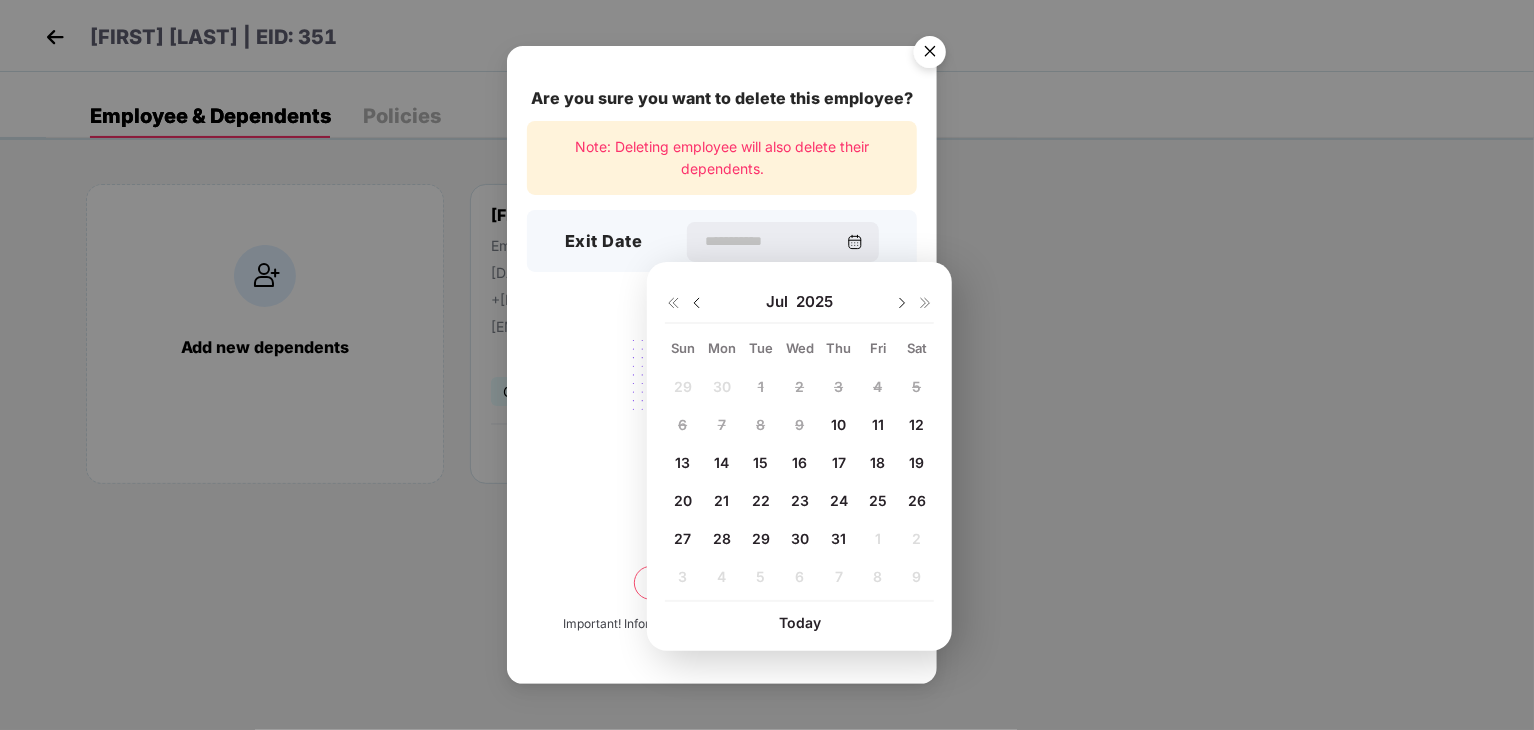 click on "31" at bounding box center [838, 538] 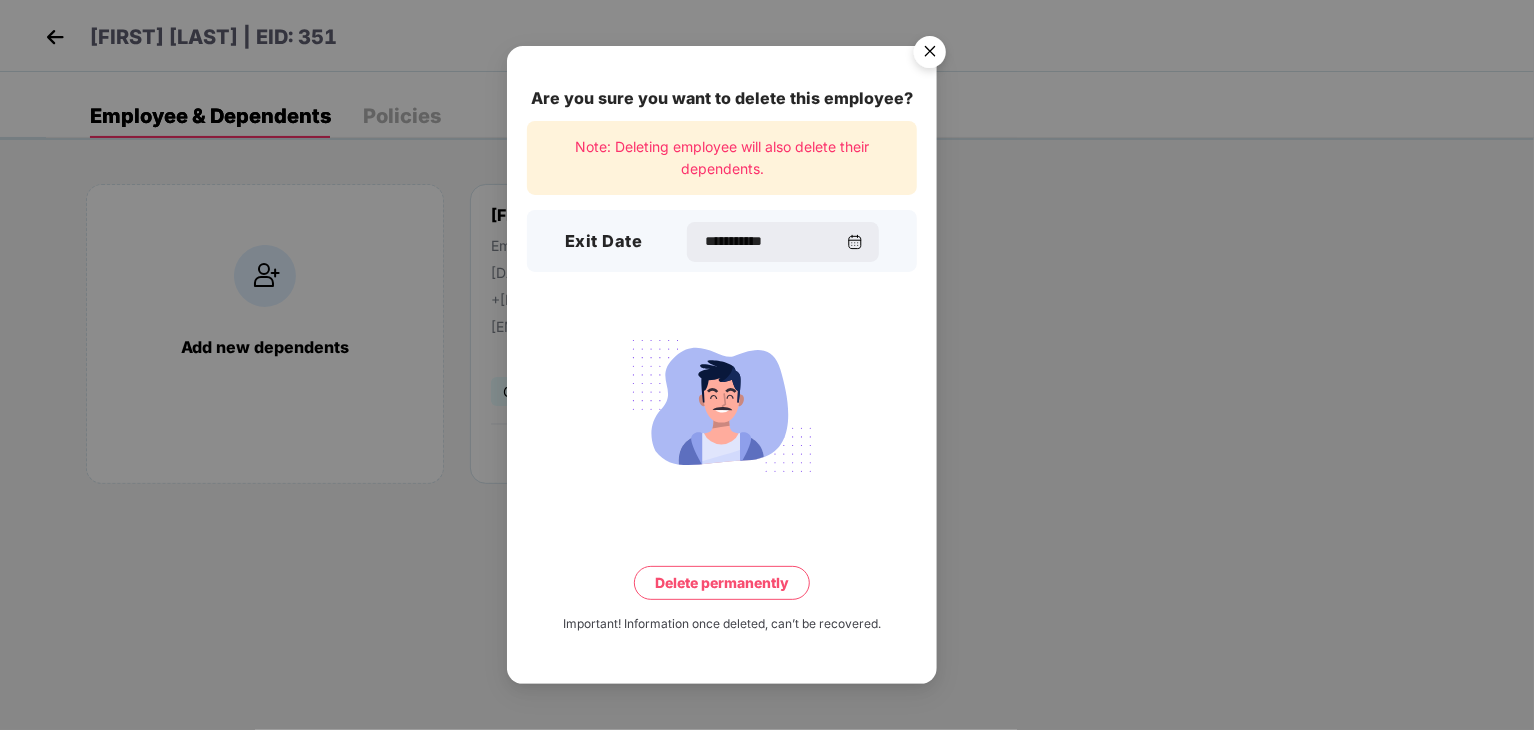 click on "**********" at bounding box center (722, 365) 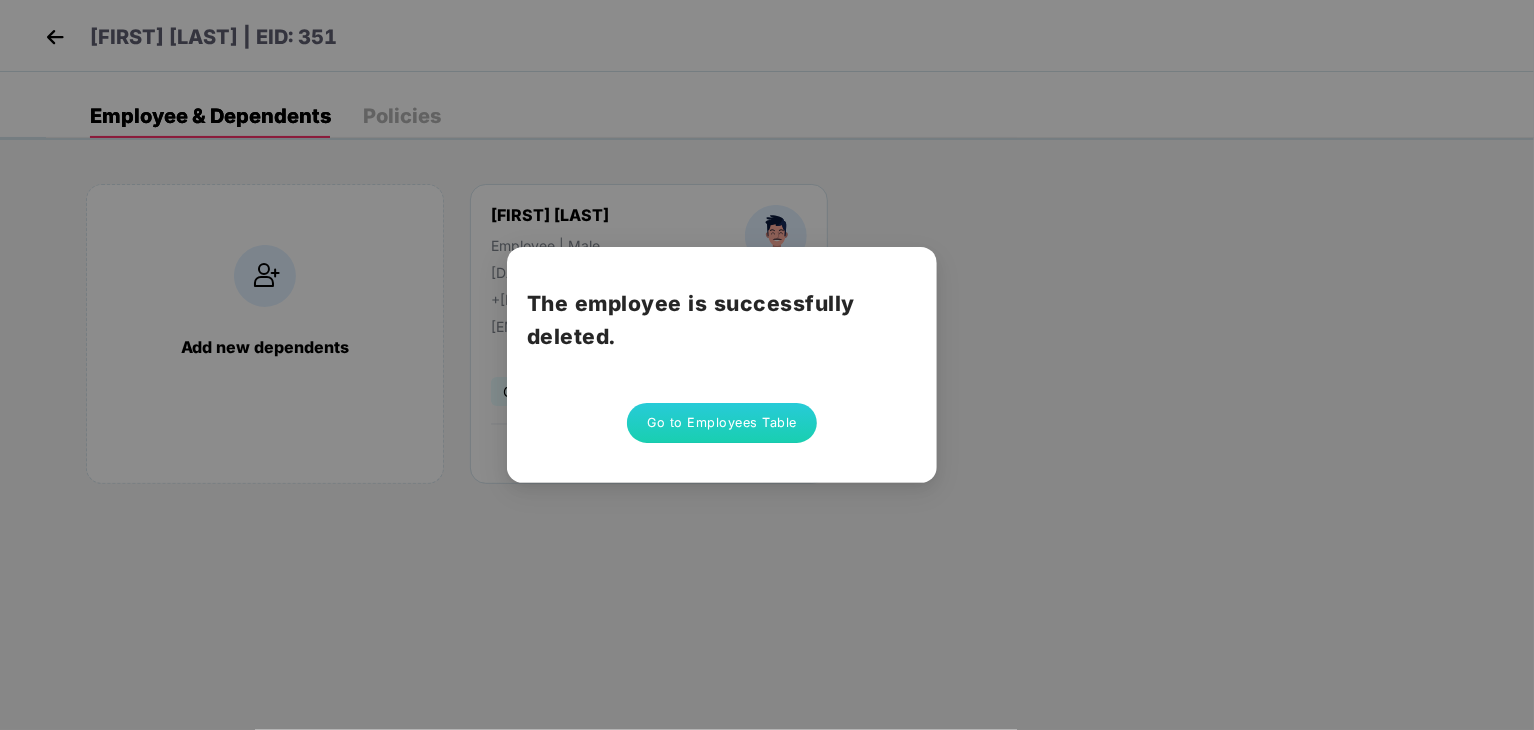 click on "Go to Employees Table" at bounding box center [722, 423] 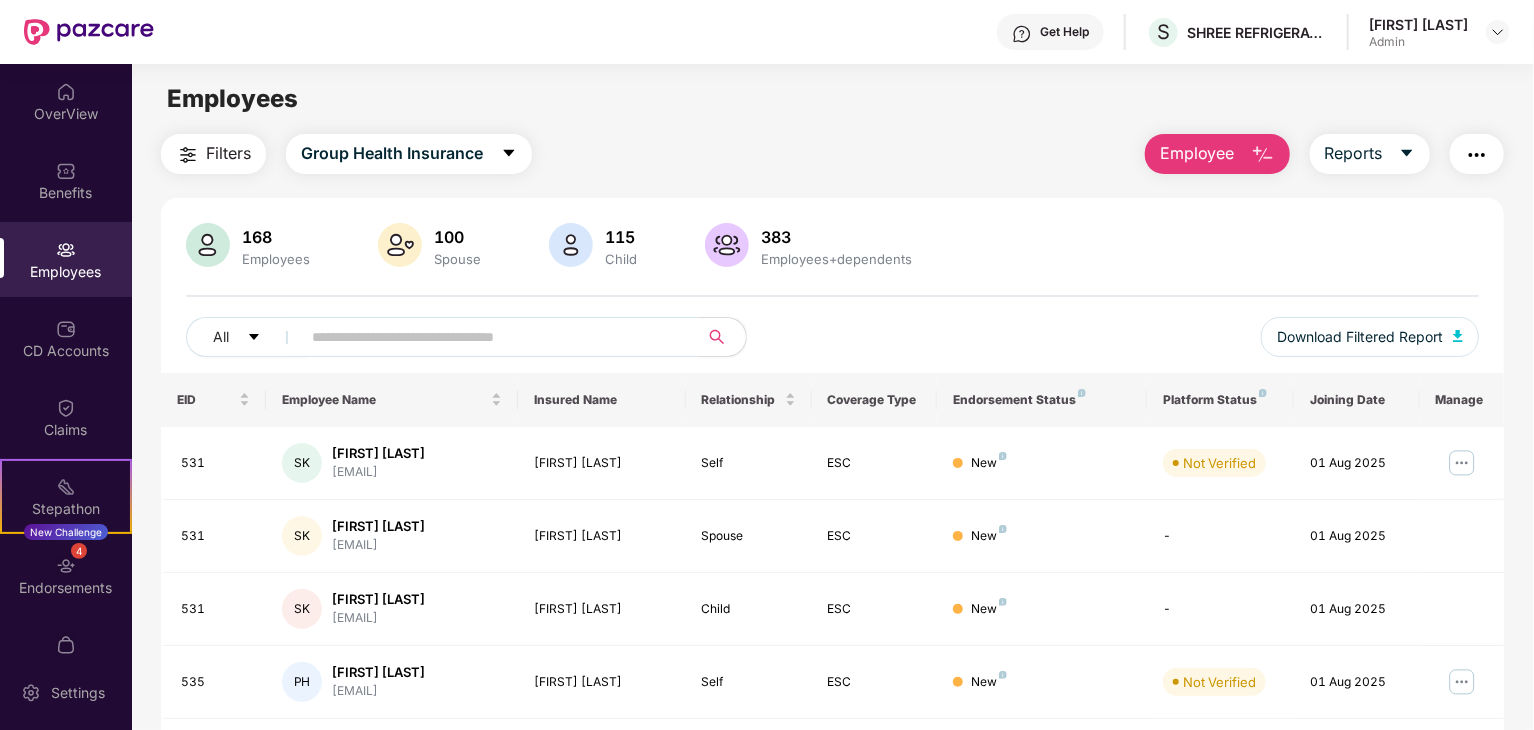 click at bounding box center [491, 337] 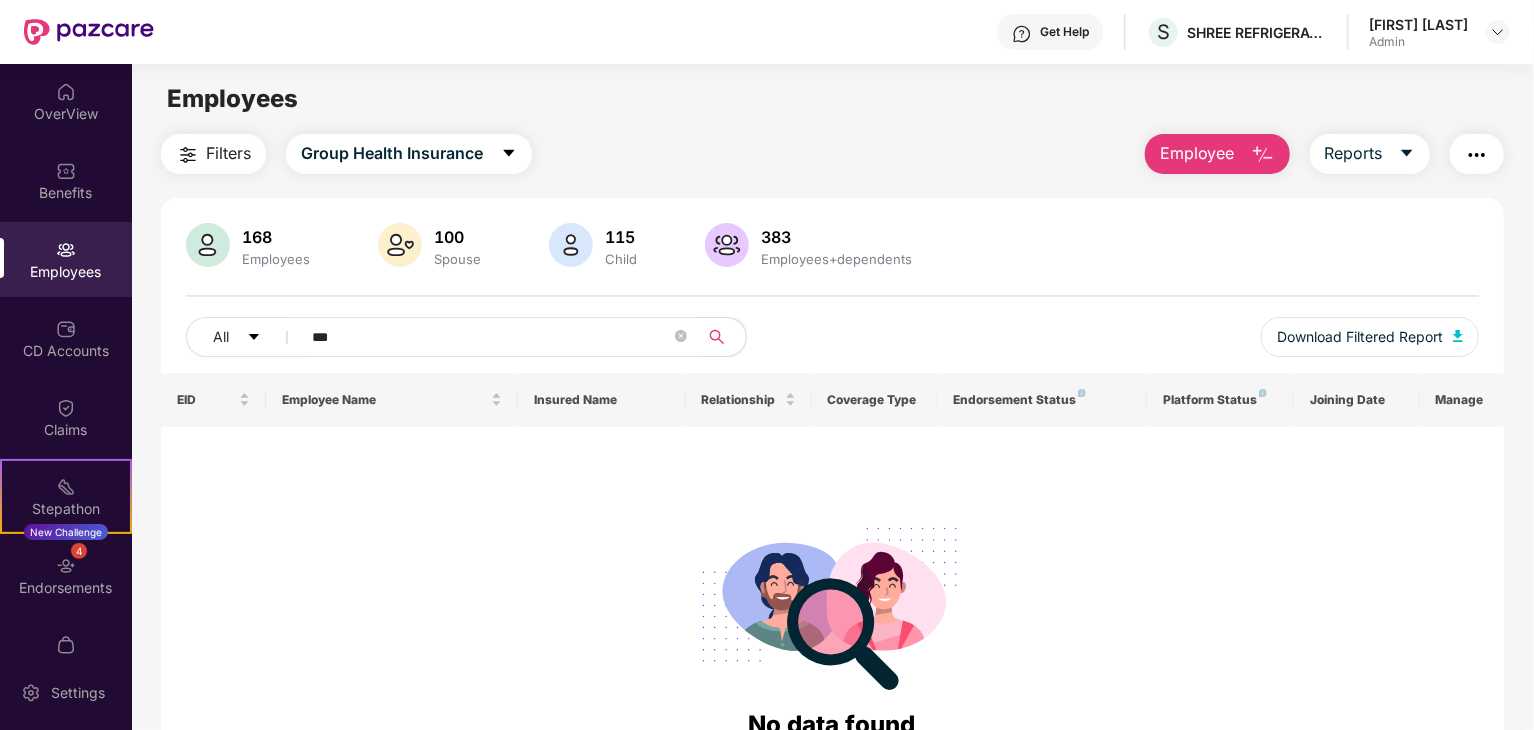 type on "***" 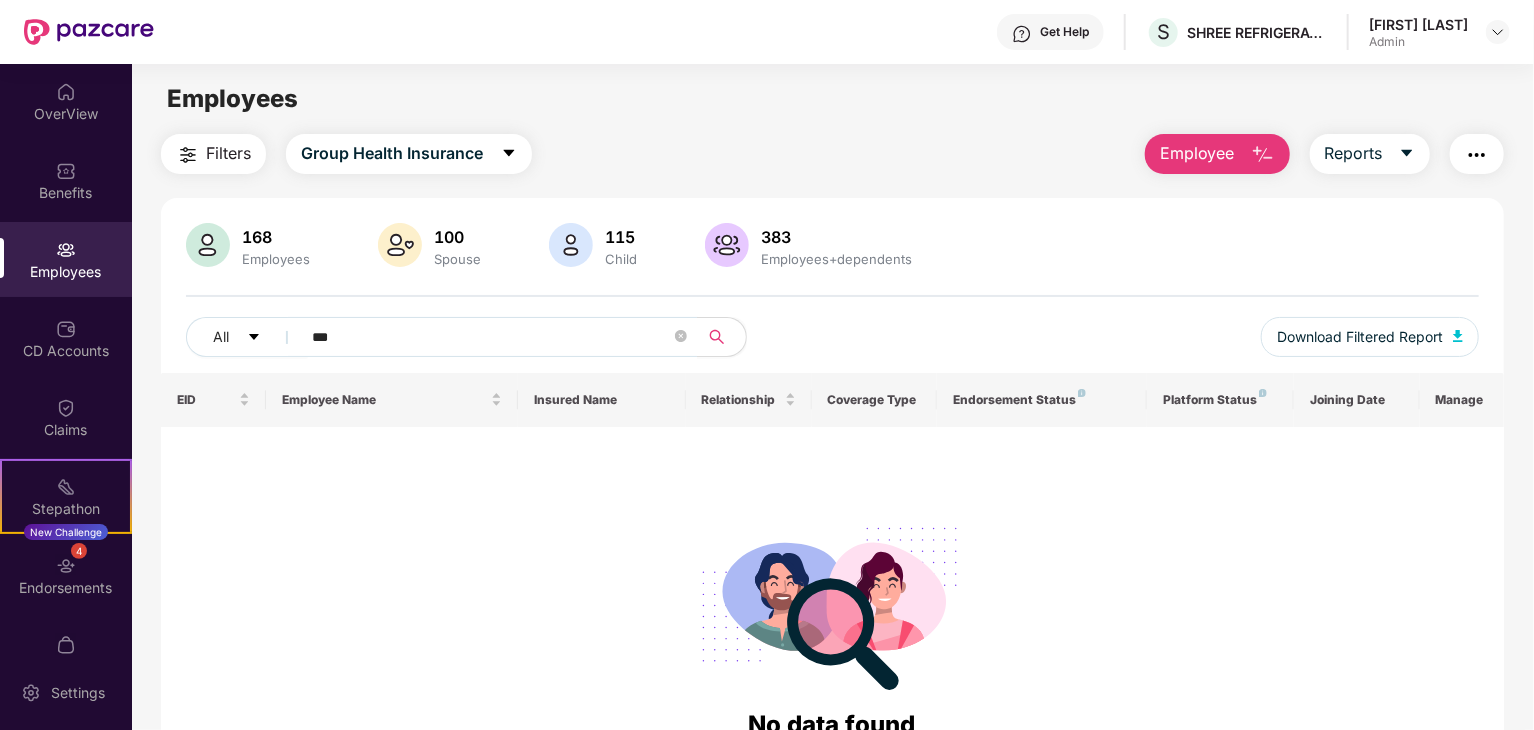 click on "Employee" at bounding box center [1197, 153] 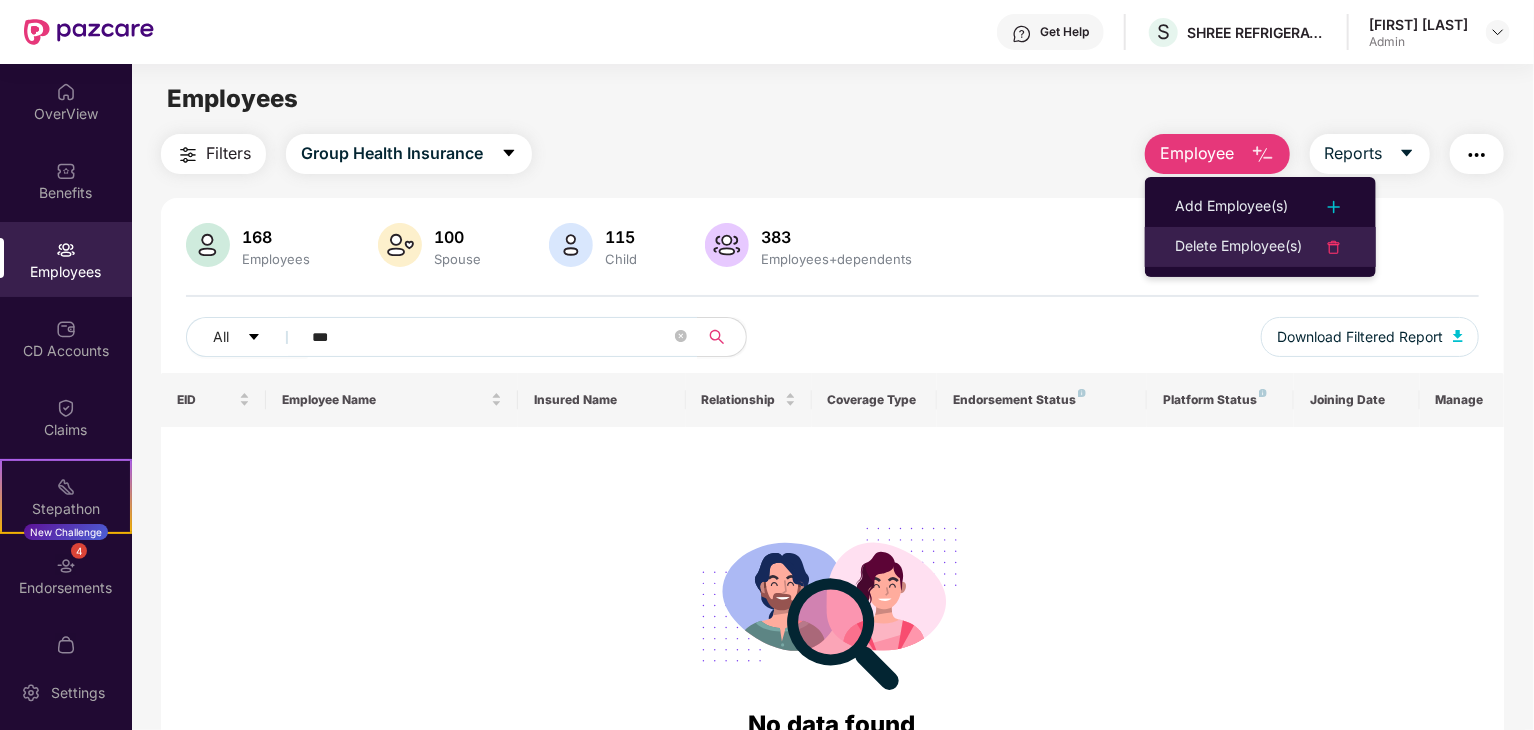 click on "Delete Employee(s)" at bounding box center (1238, 247) 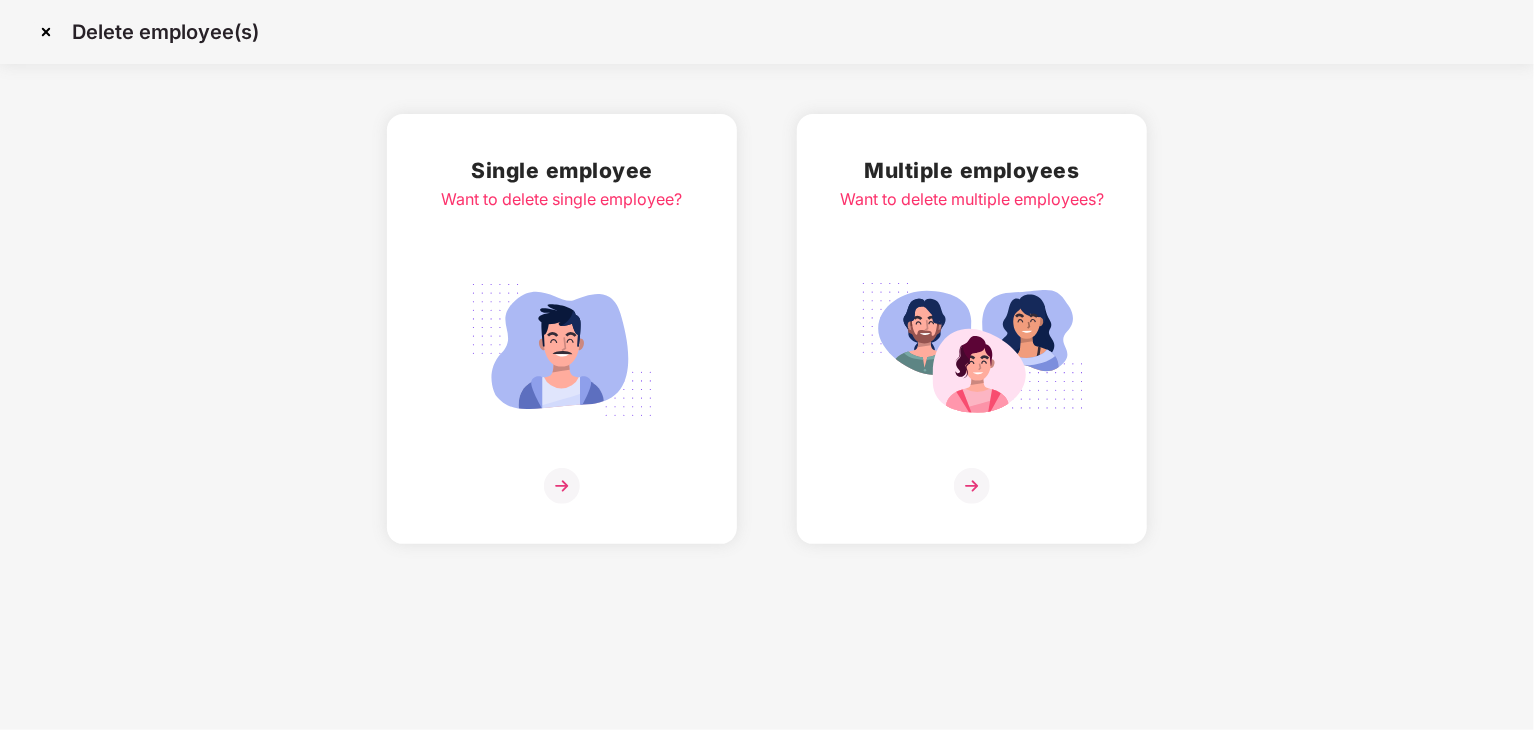 click at bounding box center (562, 486) 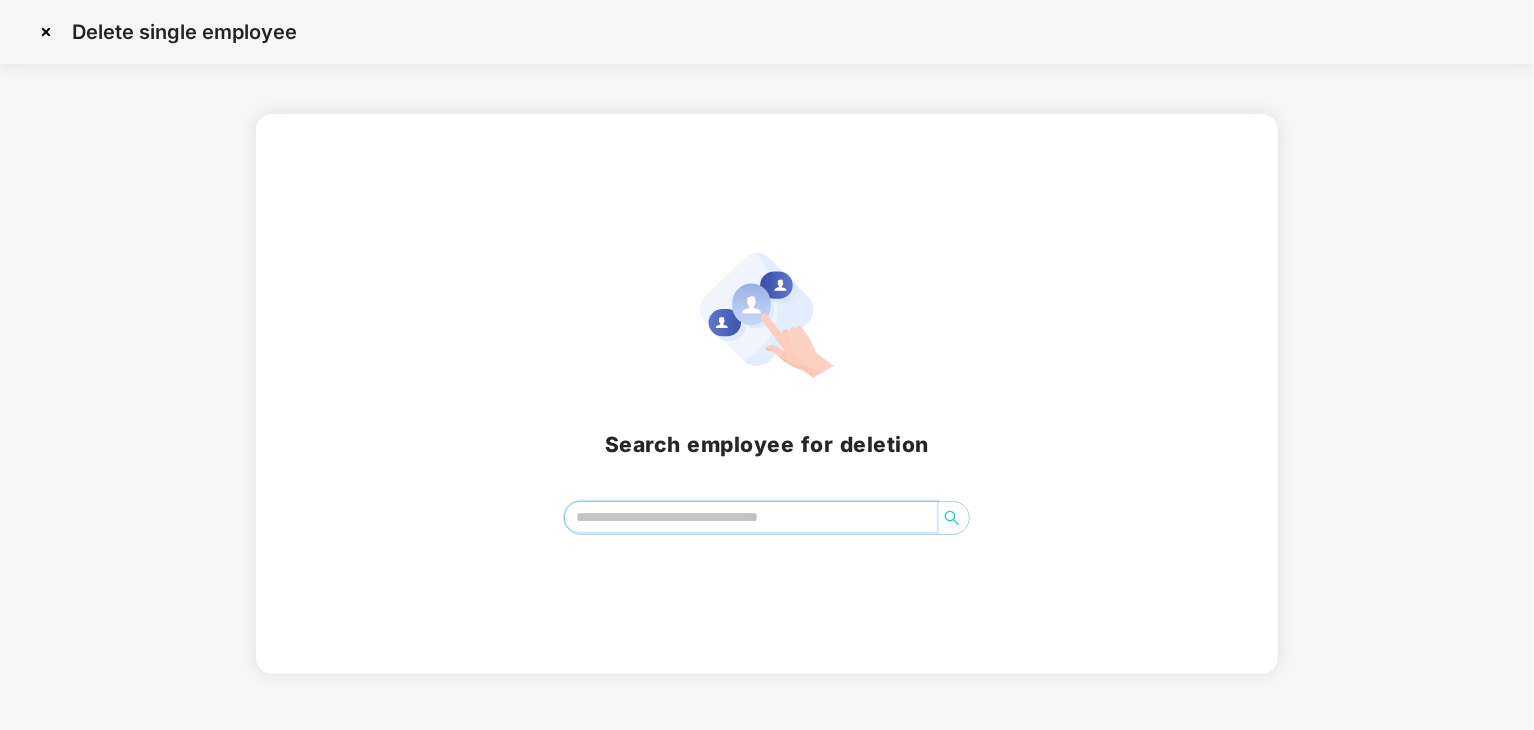 click at bounding box center (751, 517) 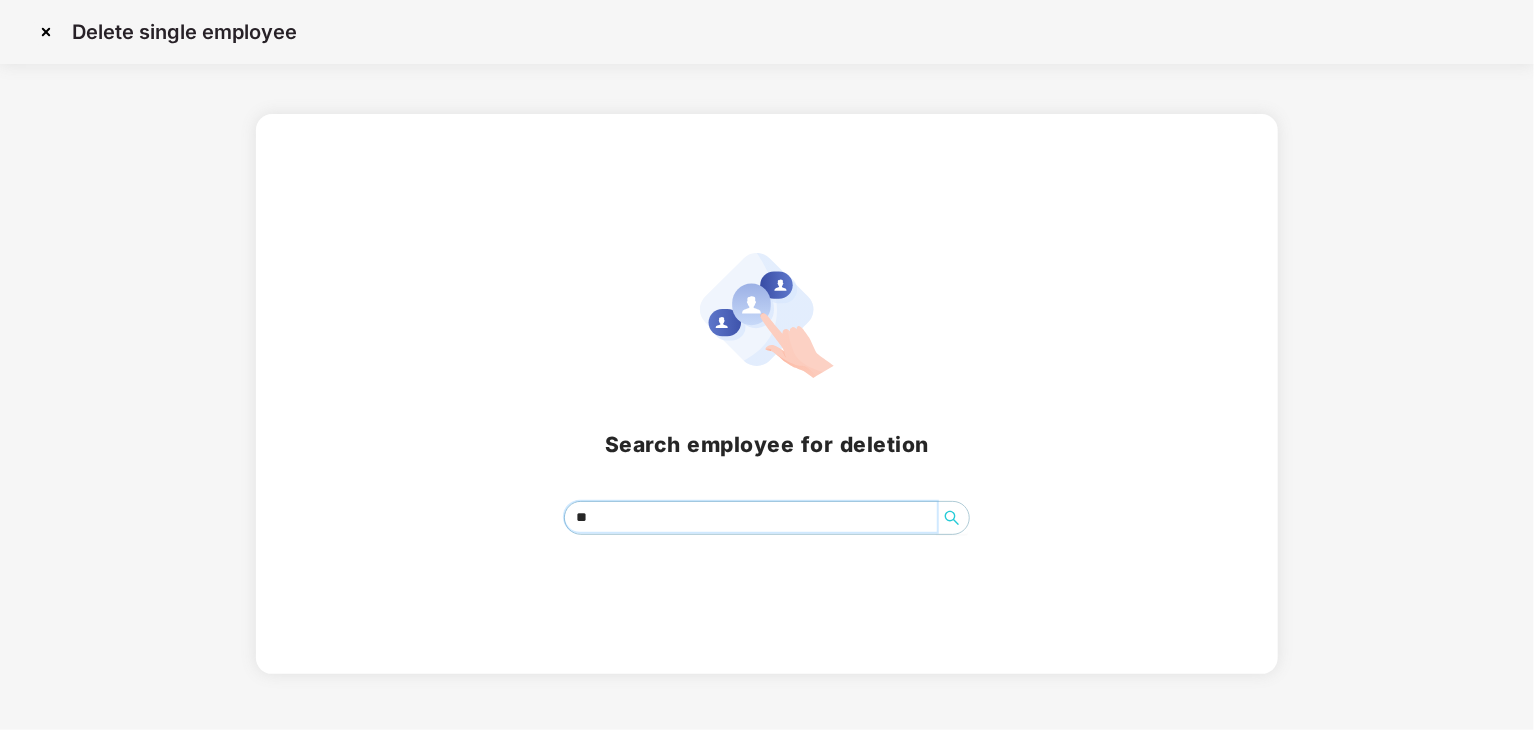 type on "***" 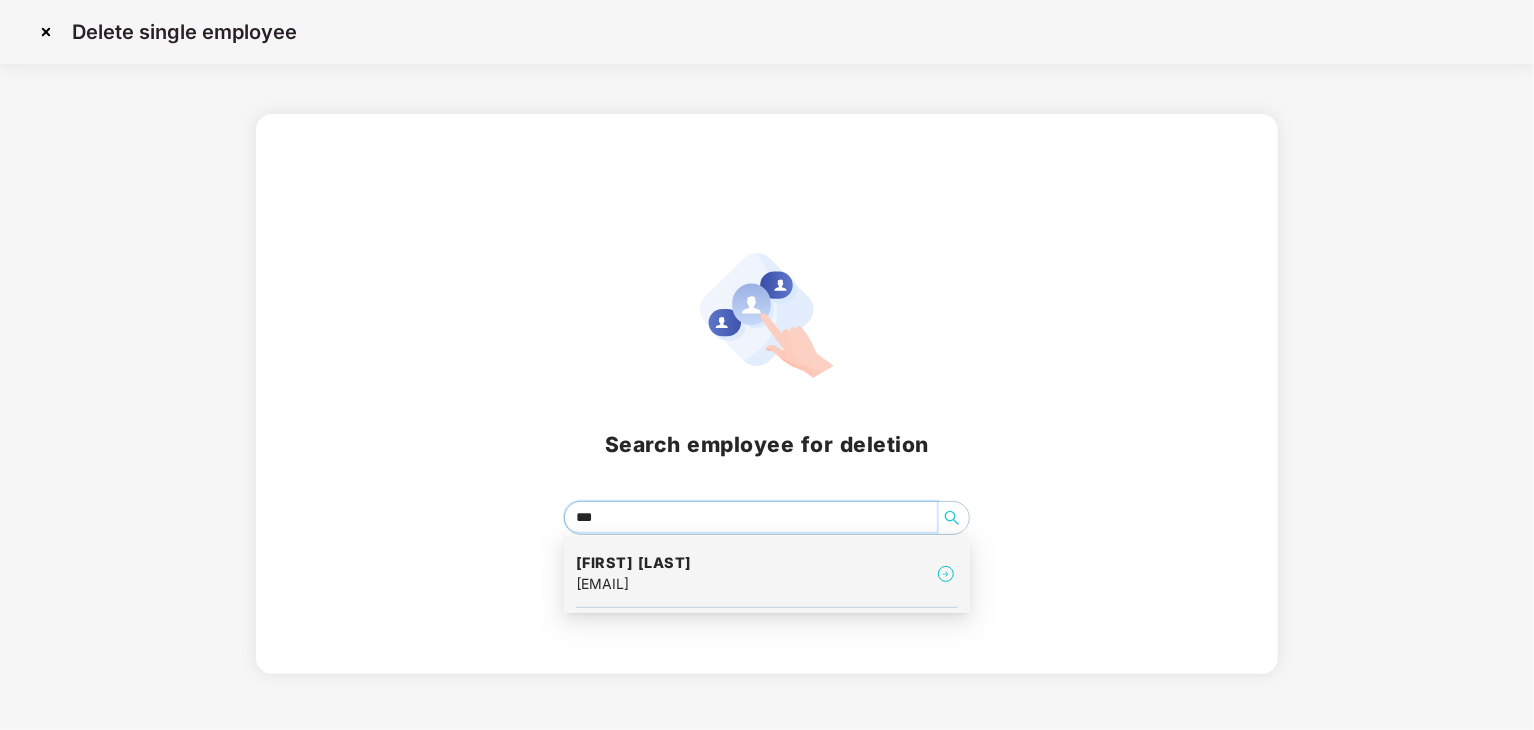 click on "[FIRST] [LAST]" at bounding box center (634, 563) 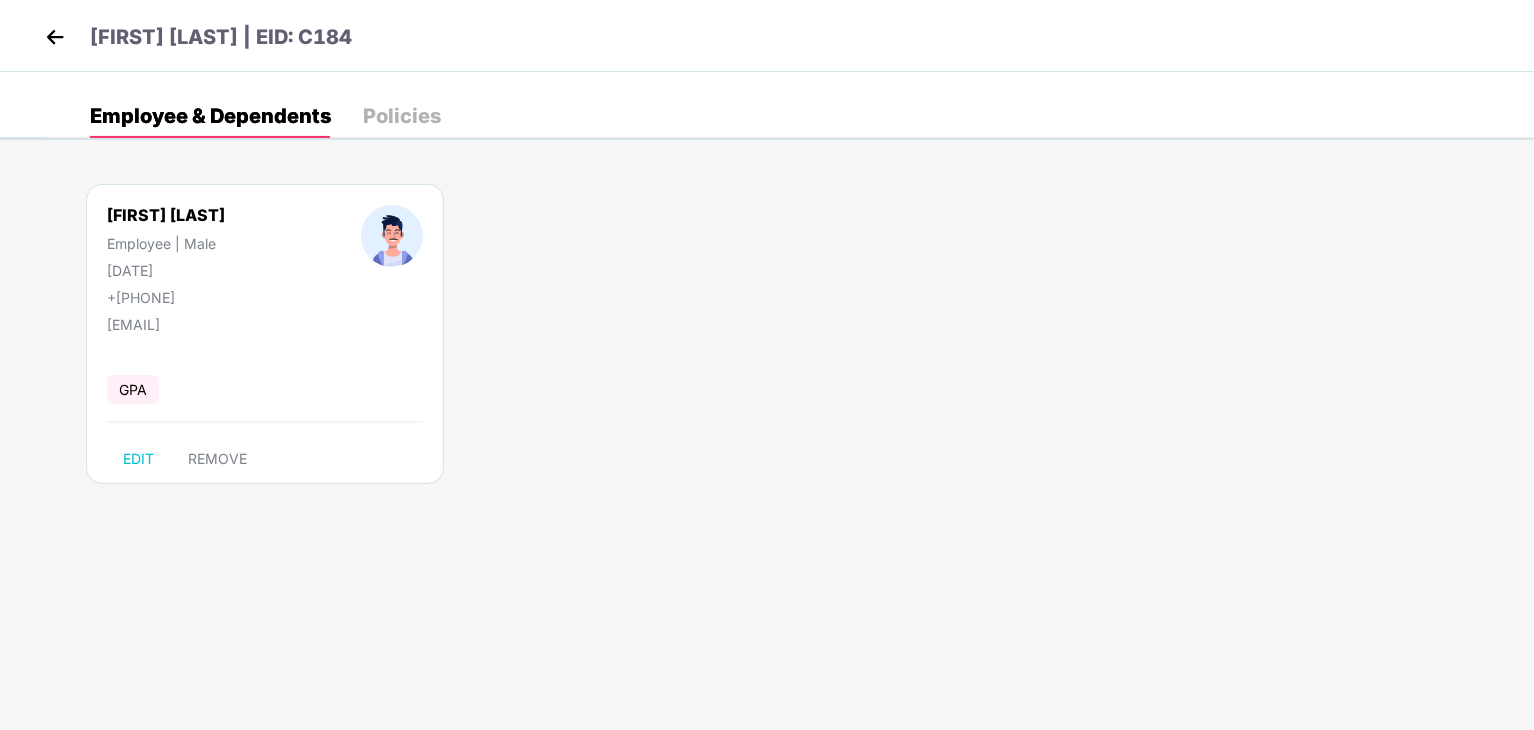 click on "[FIRST] [LAST] | EID: C184 Employee & Dependents Policies [FIRST] [LAST] Employee | Male [DATE] +[PHONE] [EMAIL] GPA EDIT REMOVE [EMAIL]" at bounding box center [767, 365] 